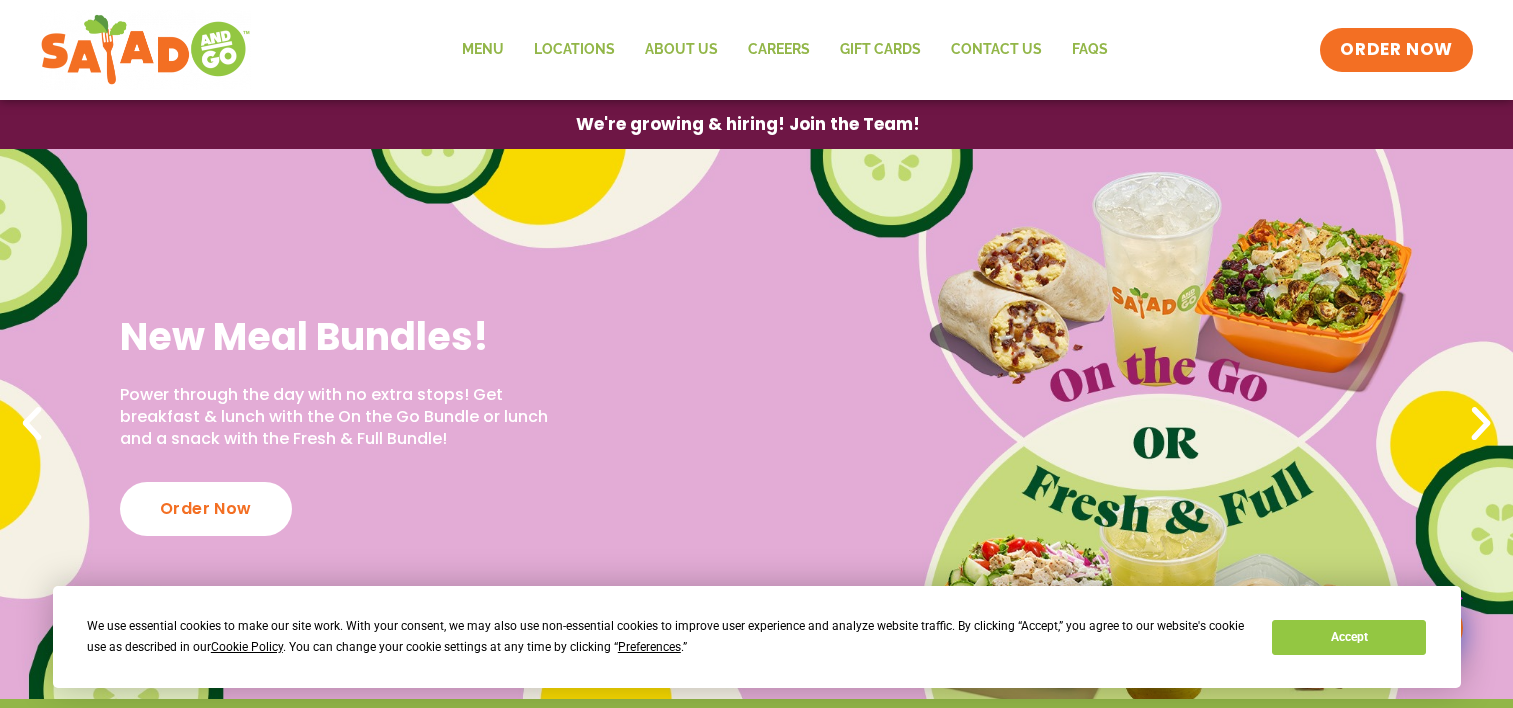 scroll, scrollTop: 0, scrollLeft: 0, axis: both 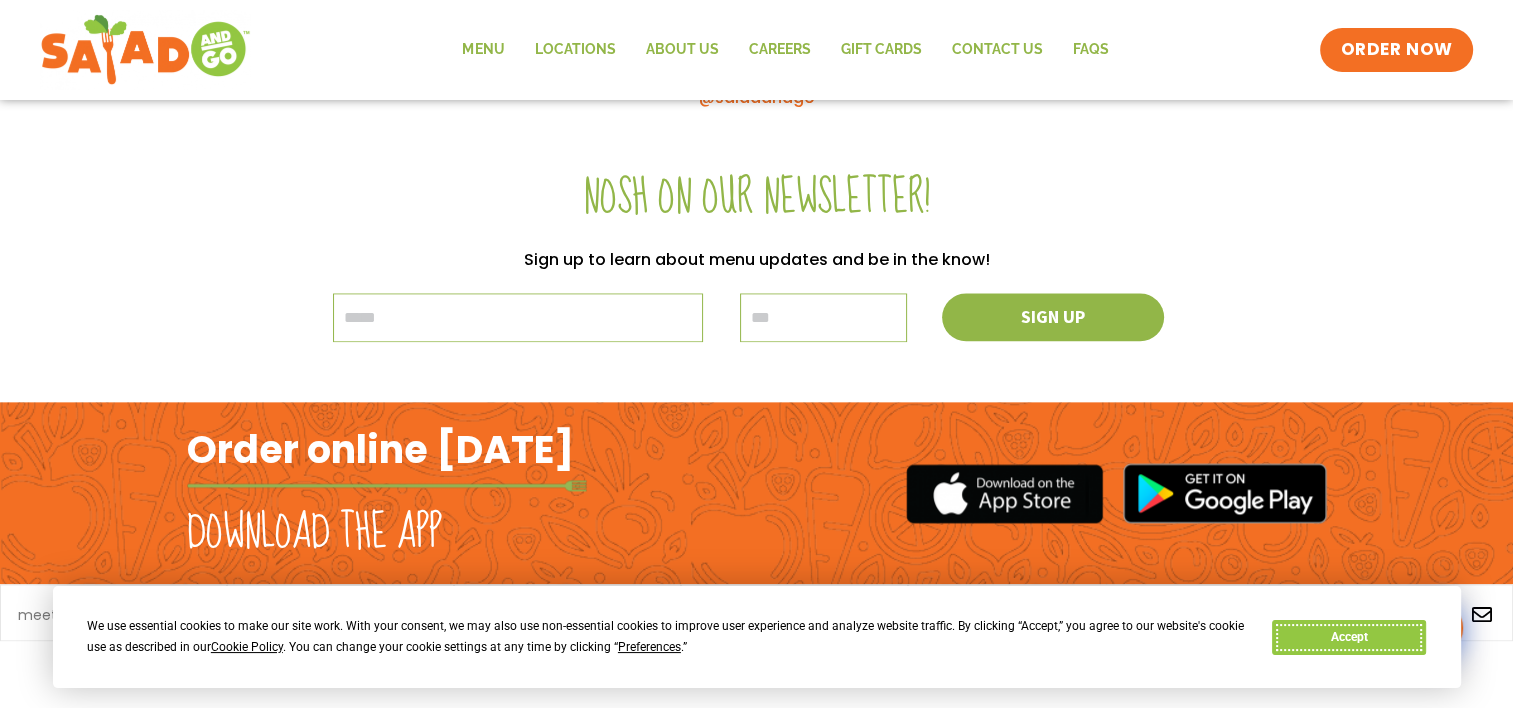 click on "Accept" at bounding box center (1349, 637) 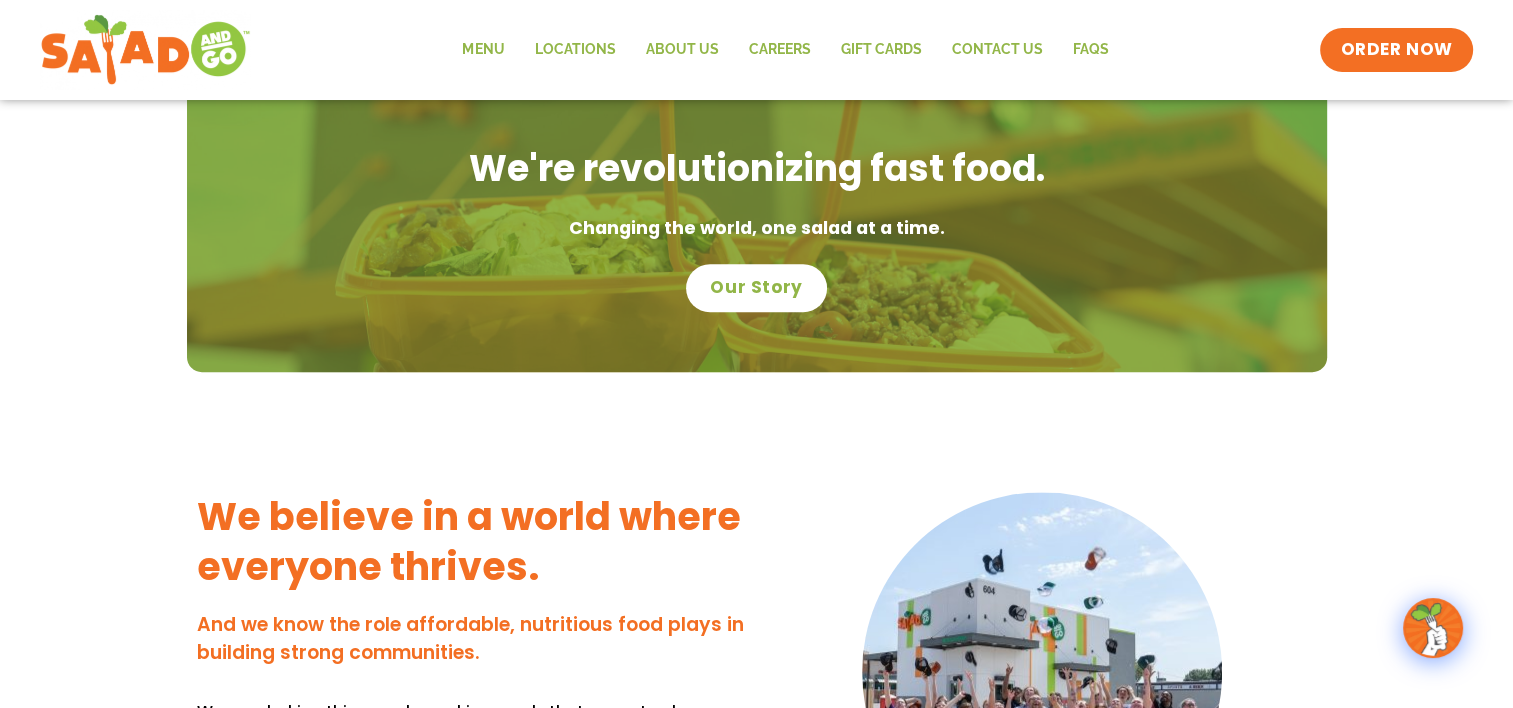 scroll, scrollTop: 1299, scrollLeft: 0, axis: vertical 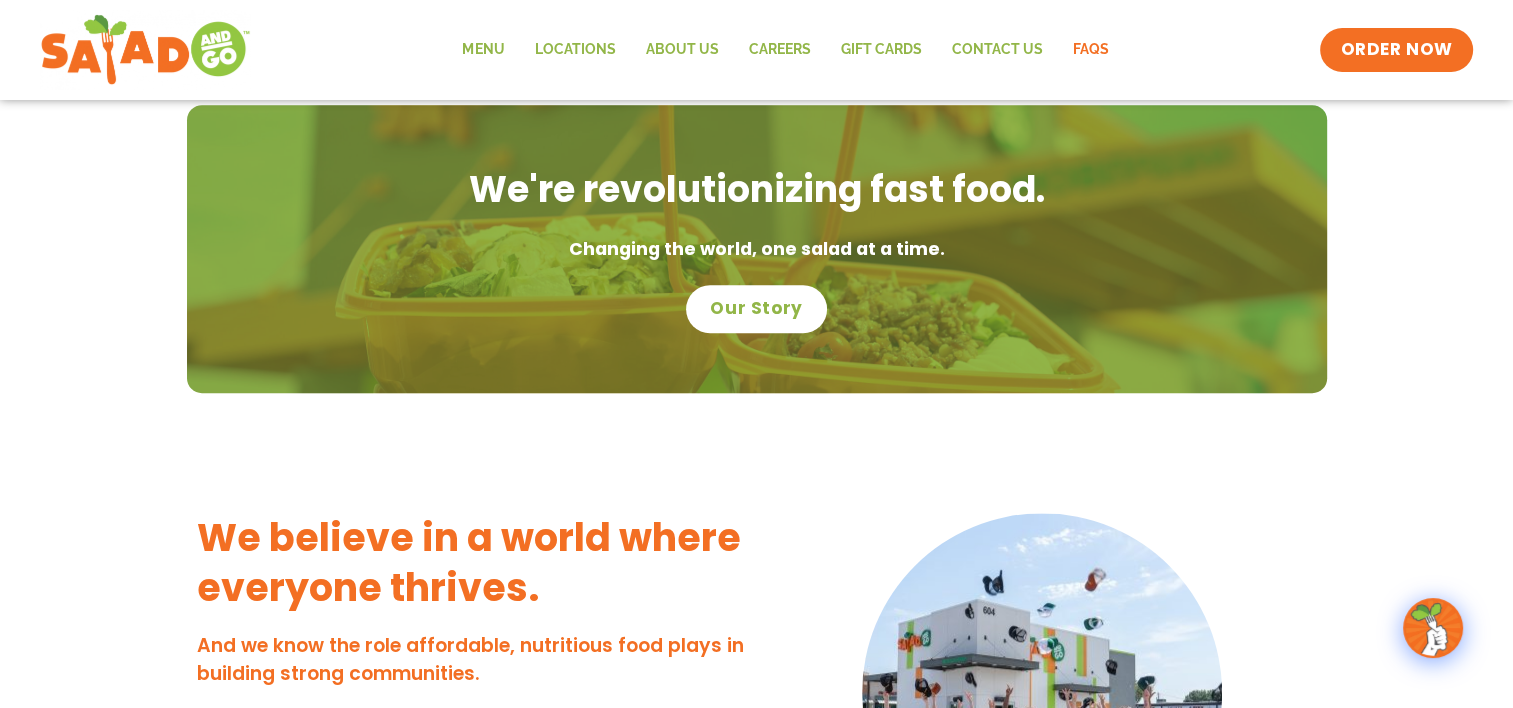 click on "FAQs" 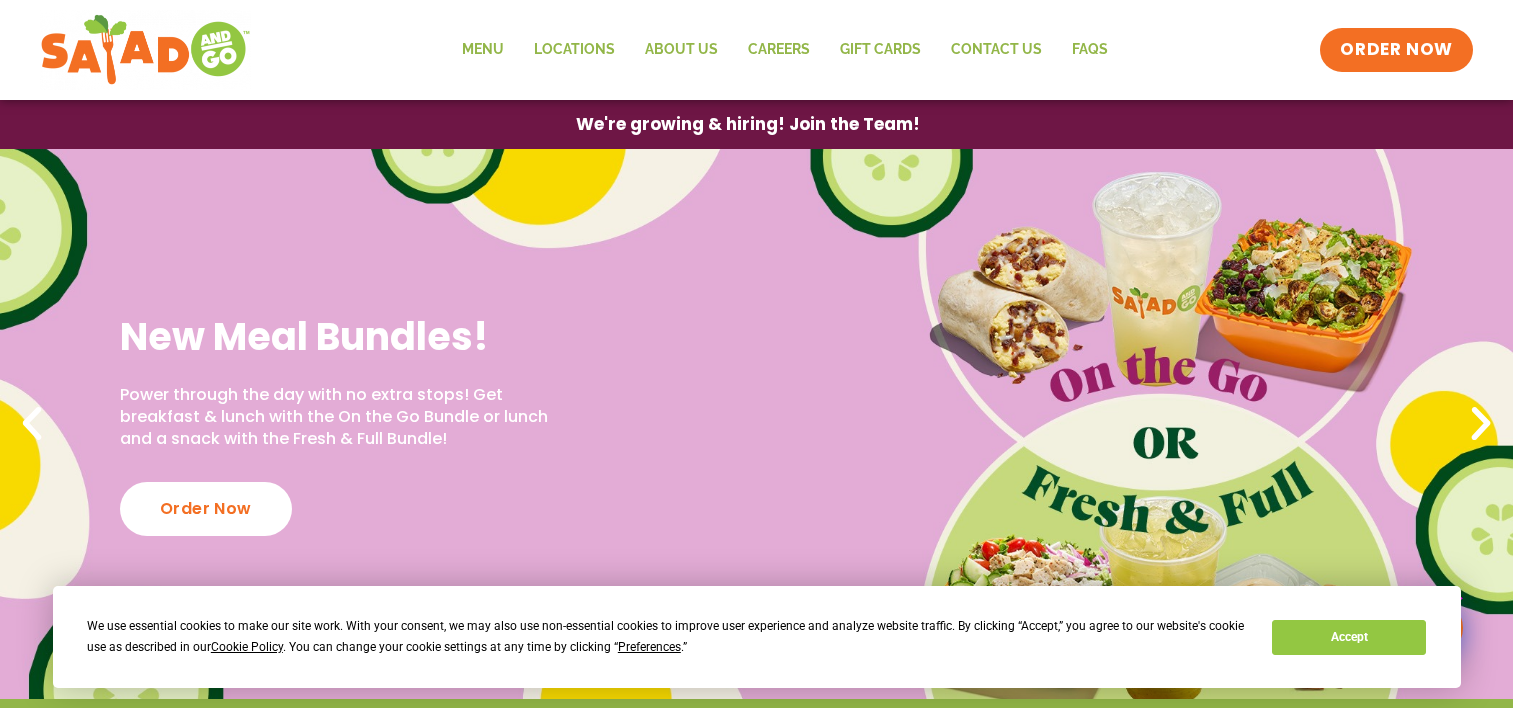 scroll, scrollTop: 0, scrollLeft: 0, axis: both 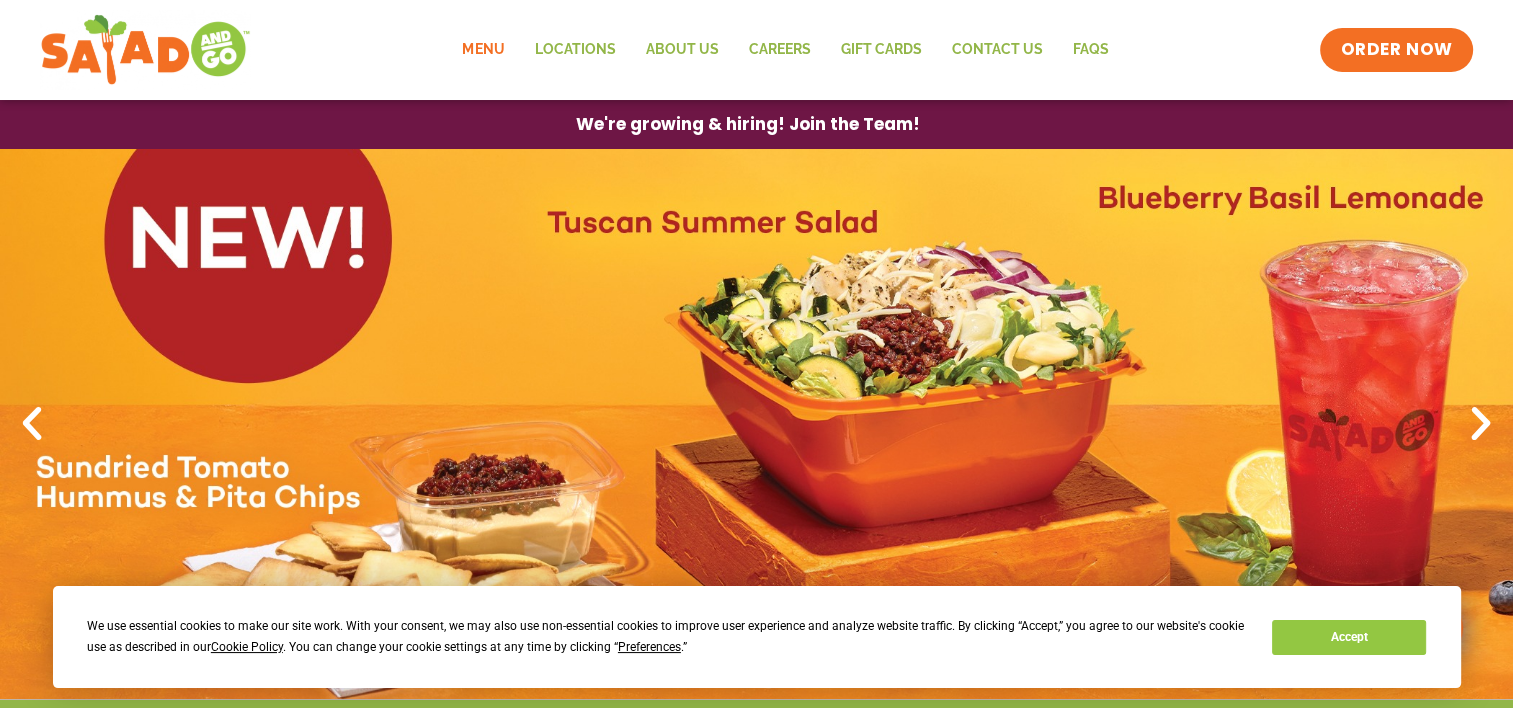 click on "Menu" 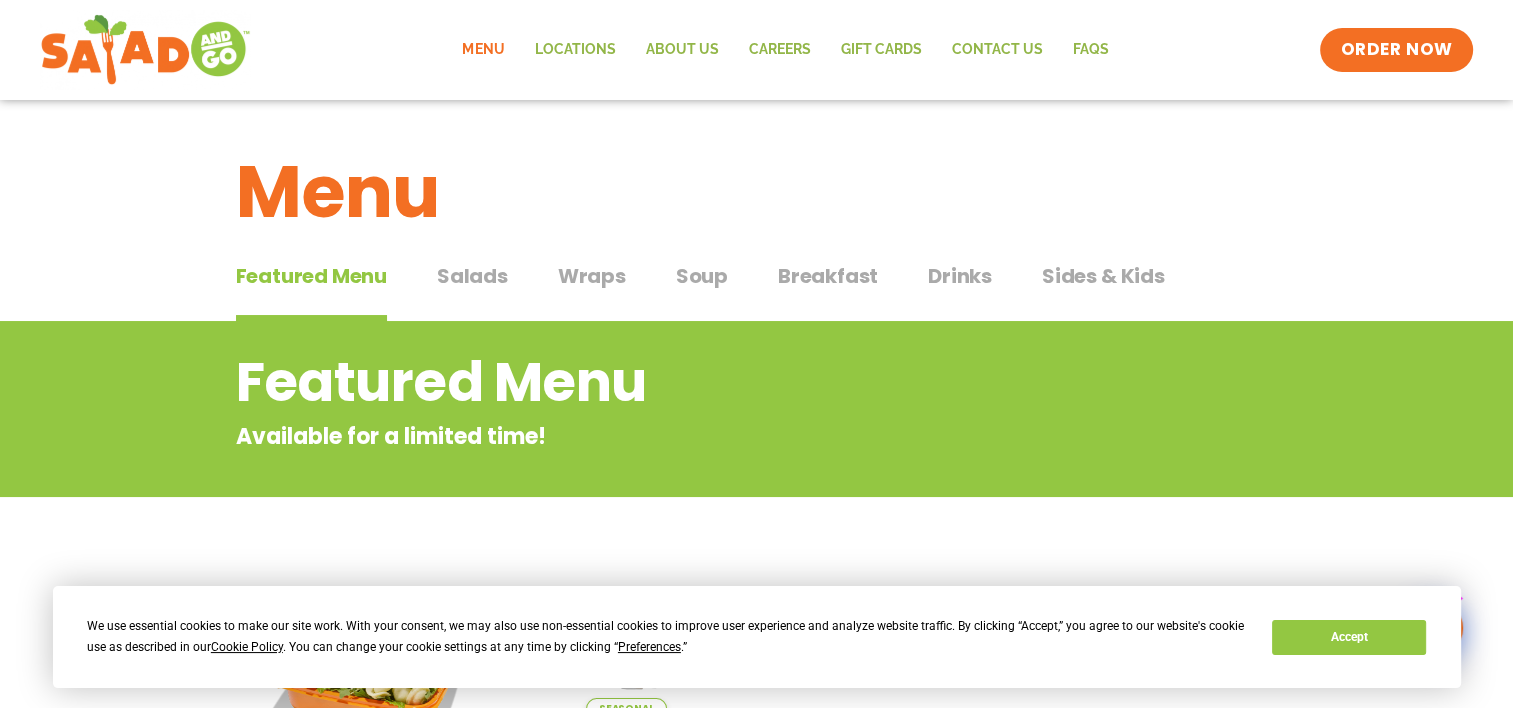 scroll, scrollTop: 52, scrollLeft: 0, axis: vertical 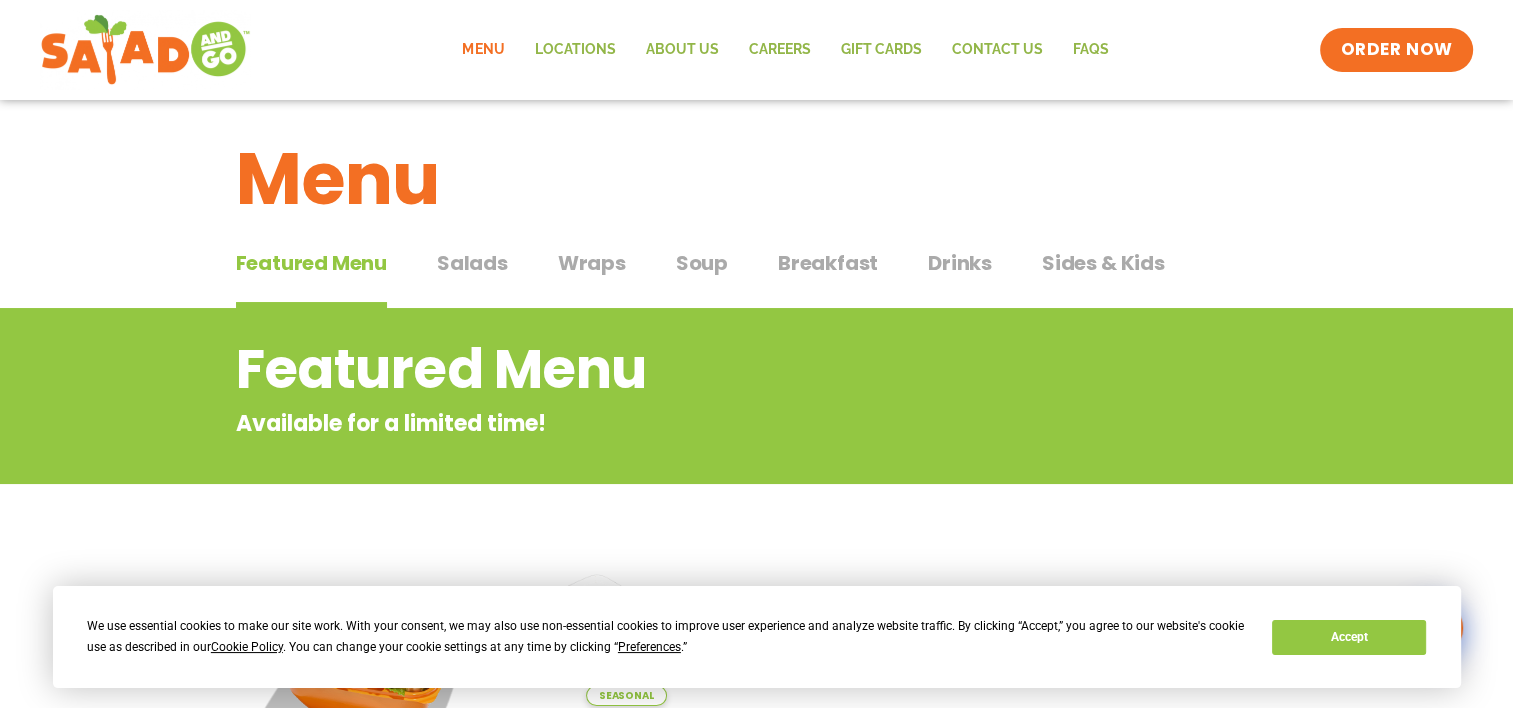 click on "Salads" at bounding box center [472, 263] 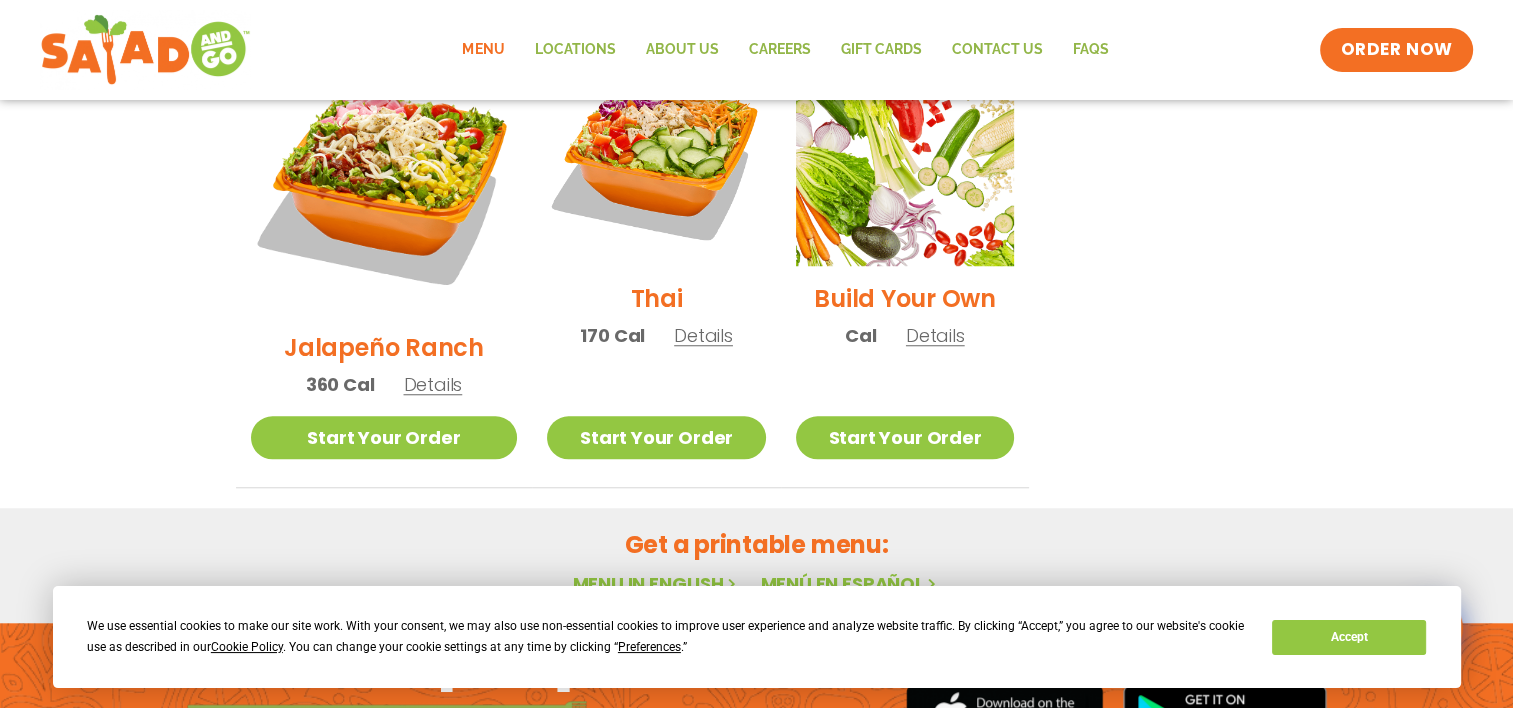 scroll, scrollTop: 1592, scrollLeft: 0, axis: vertical 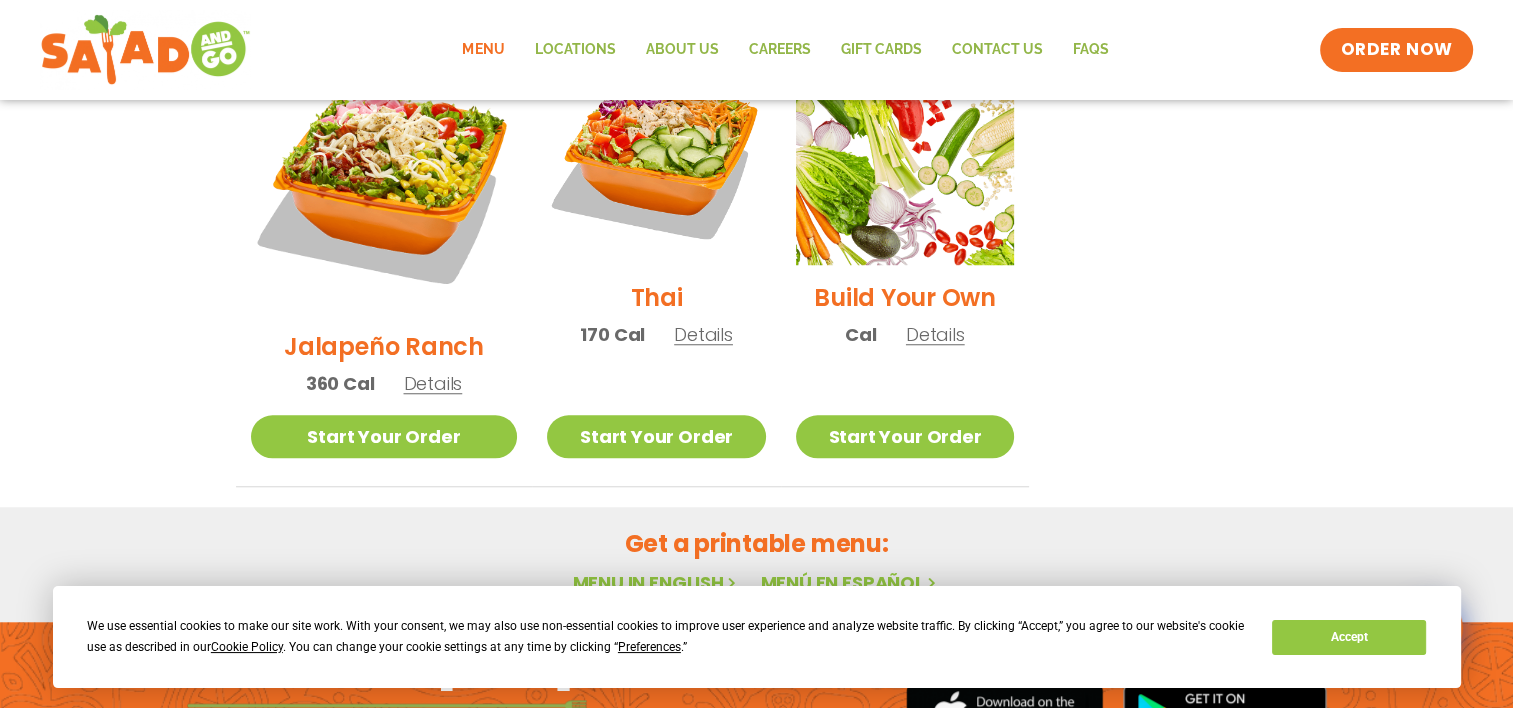 click on "Menu in English" at bounding box center [656, 582] 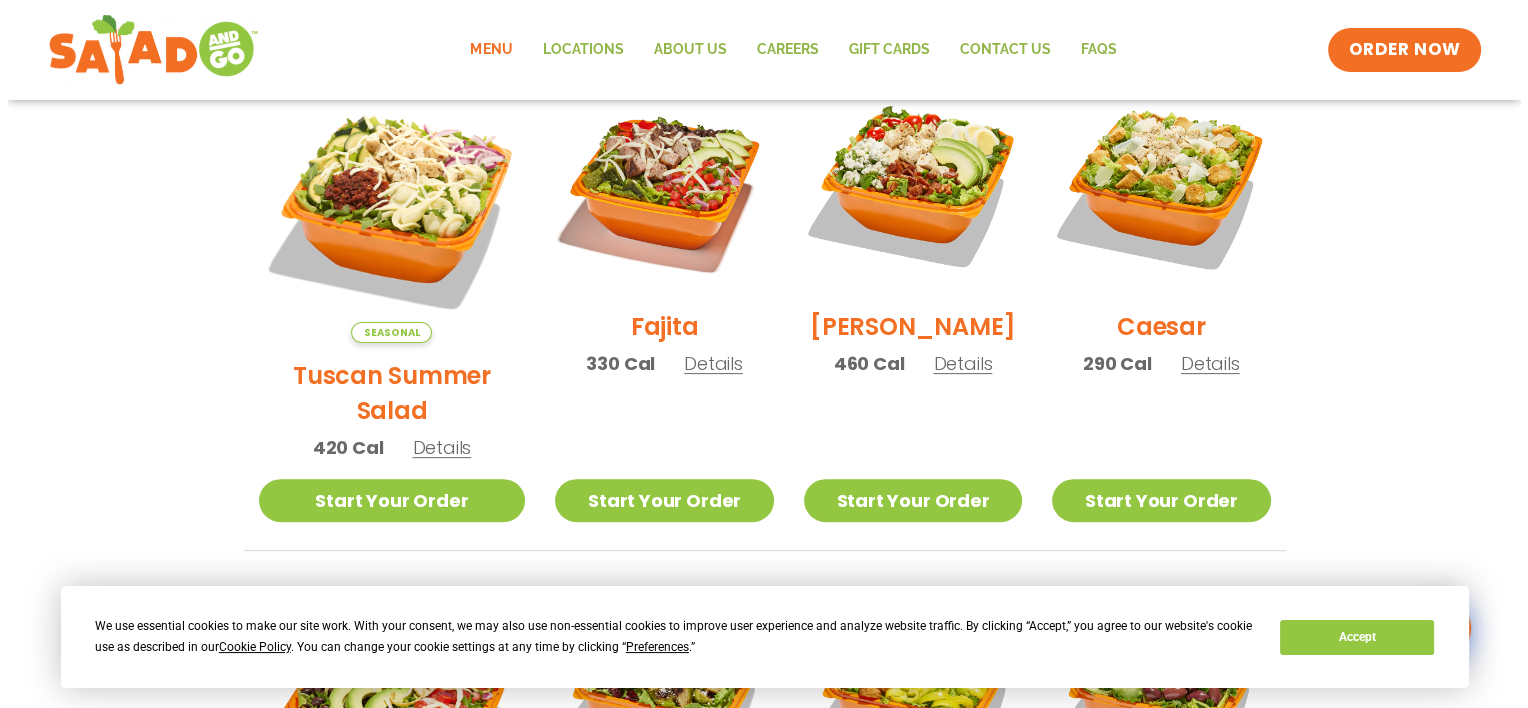 scroll, scrollTop: 587, scrollLeft: 0, axis: vertical 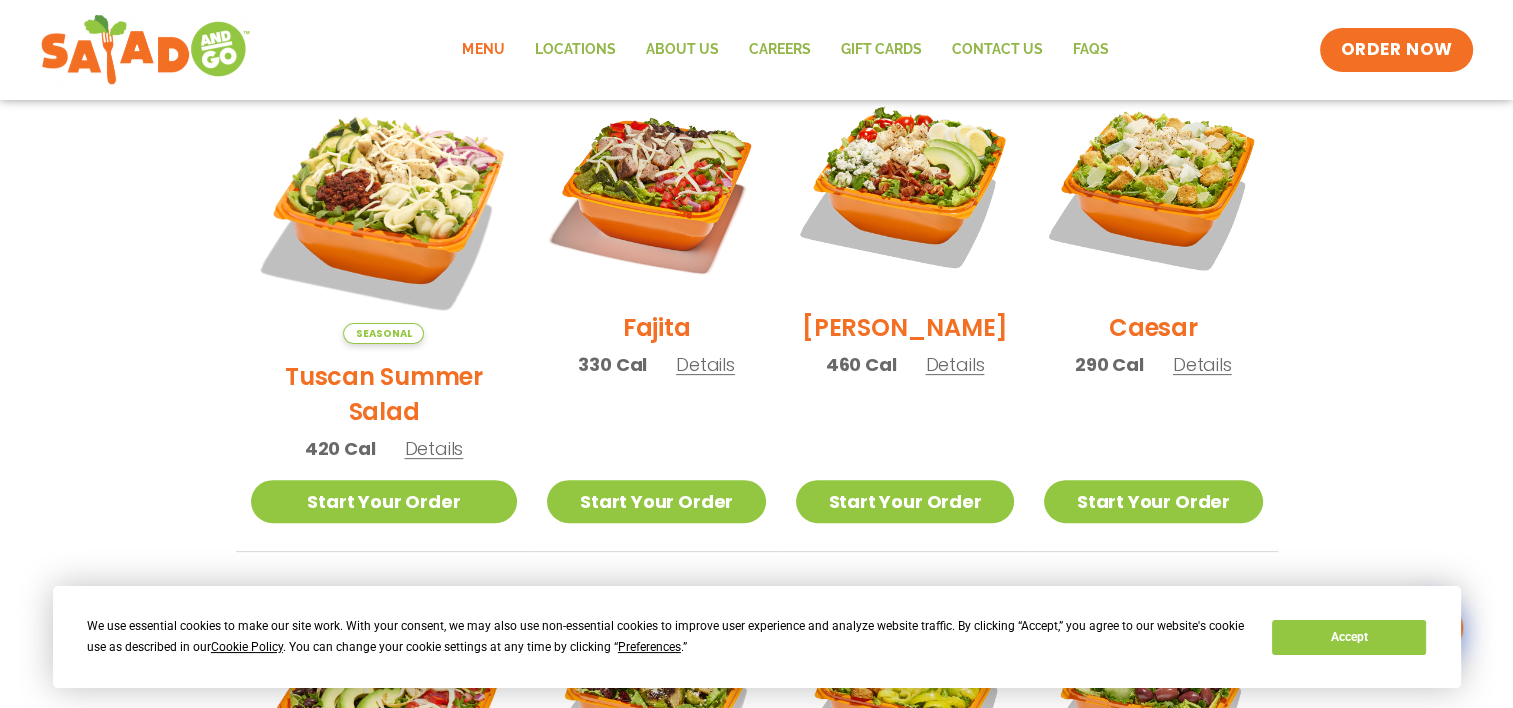 click on "Details" at bounding box center (433, 448) 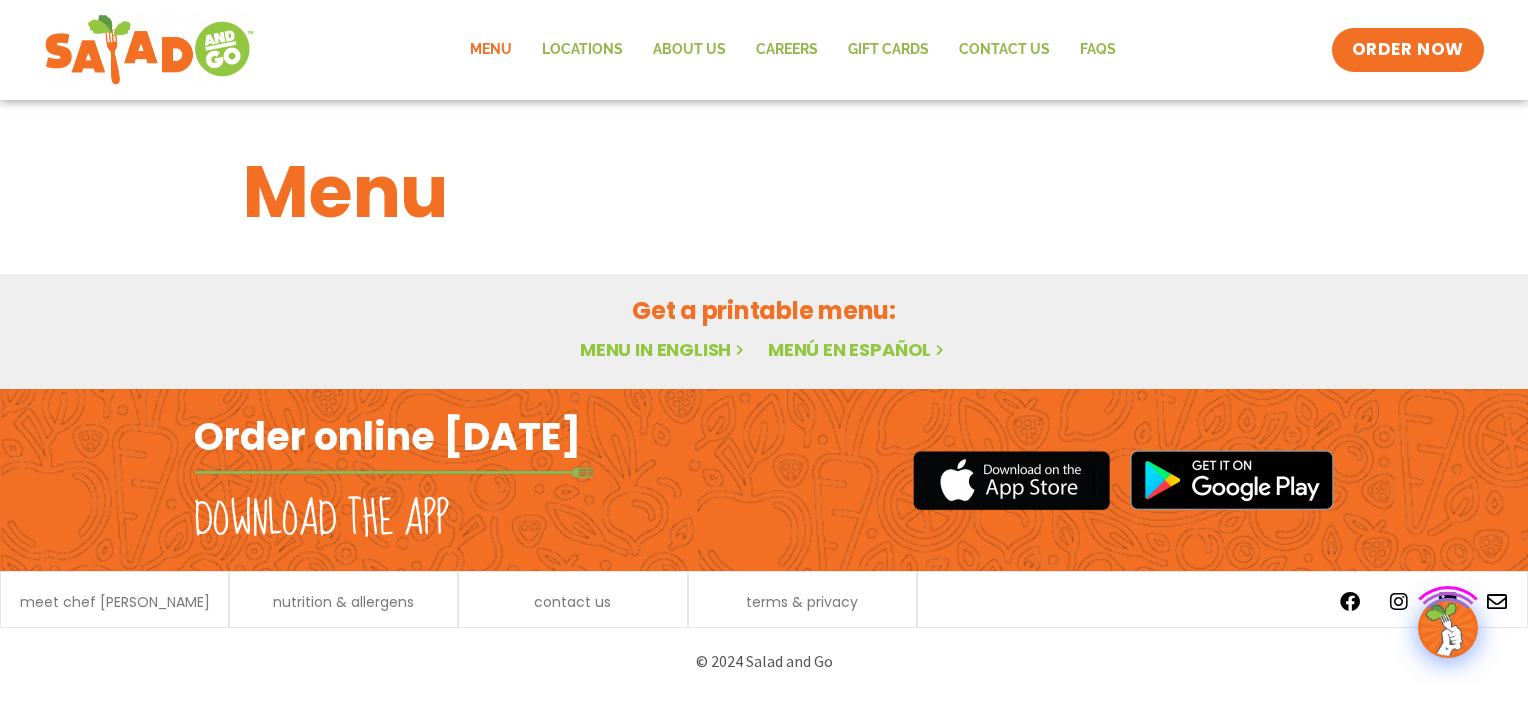 scroll, scrollTop: 0, scrollLeft: 0, axis: both 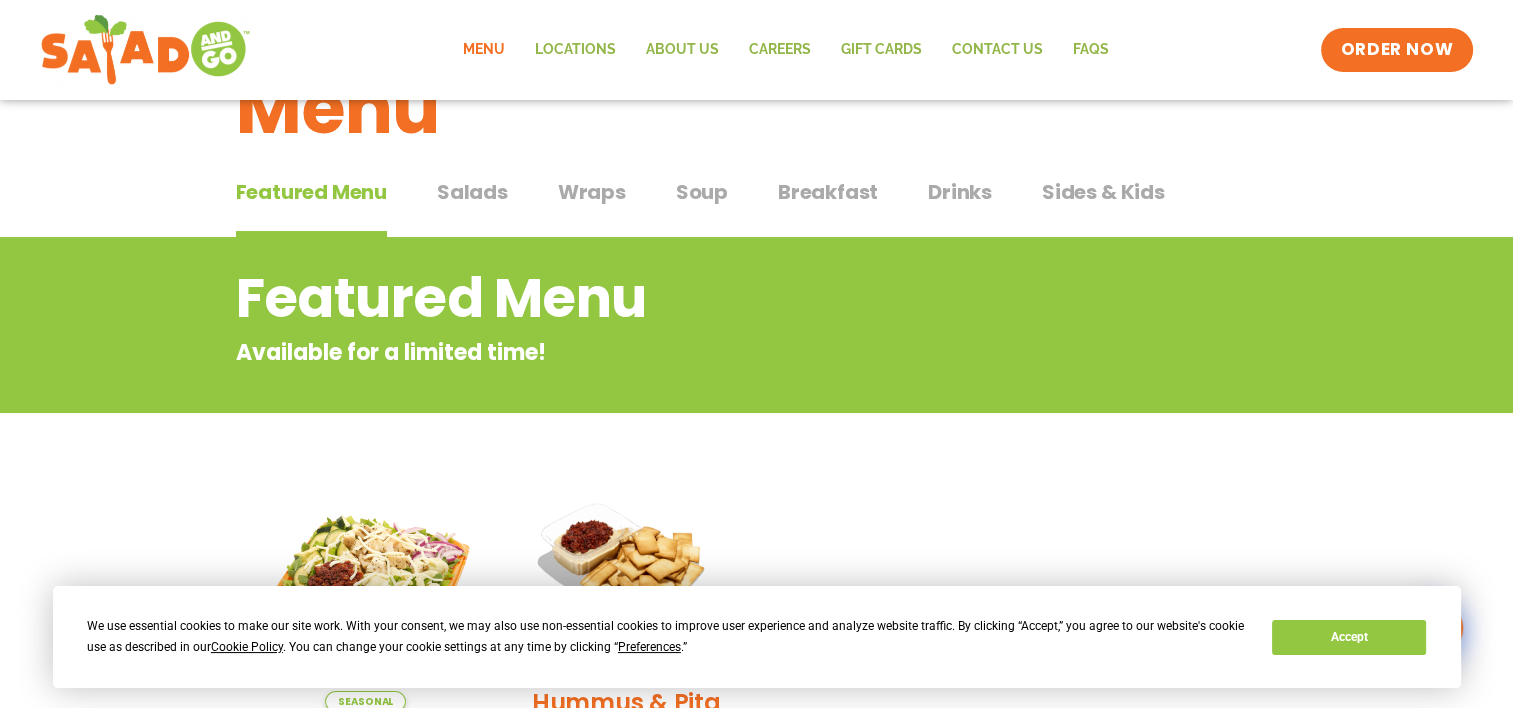 click on "Salads" at bounding box center [472, 192] 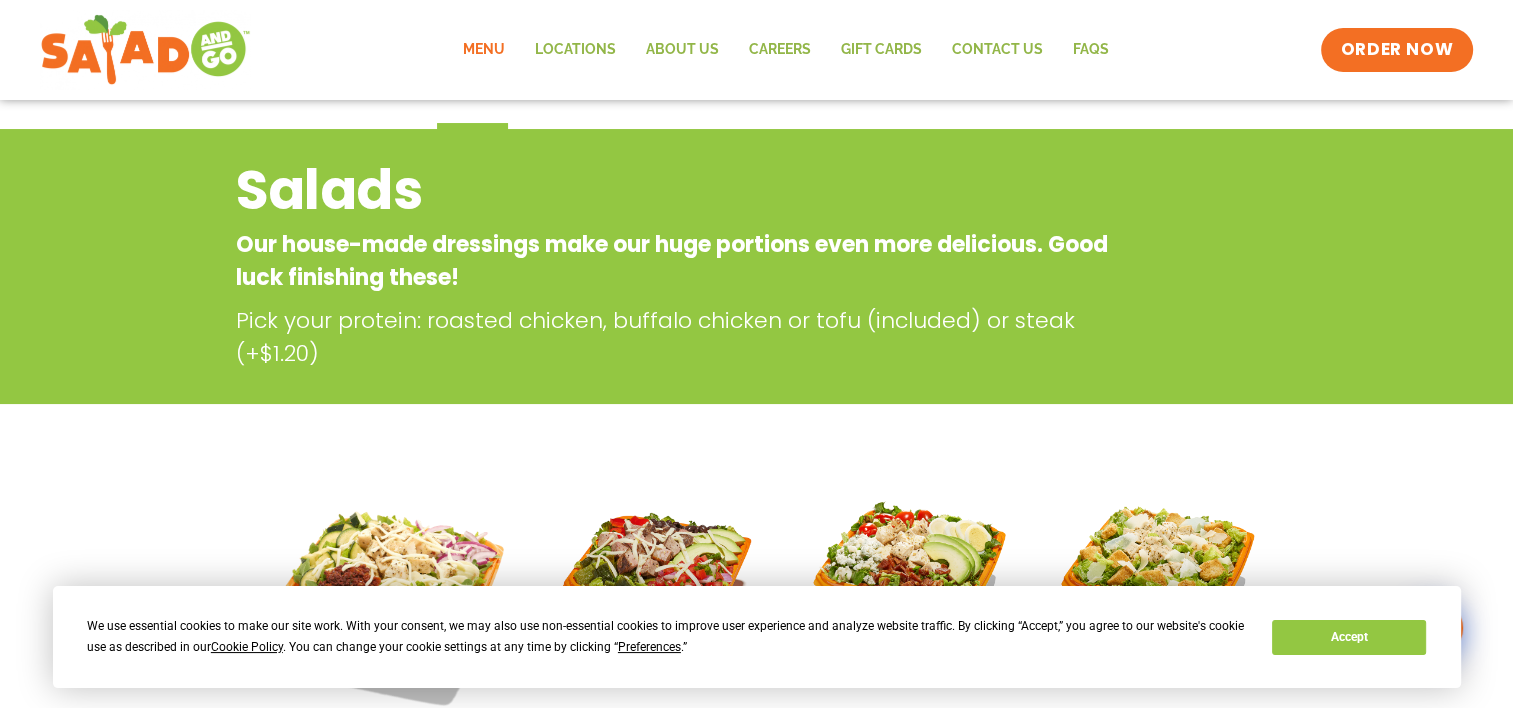 scroll, scrollTop: 186, scrollLeft: 0, axis: vertical 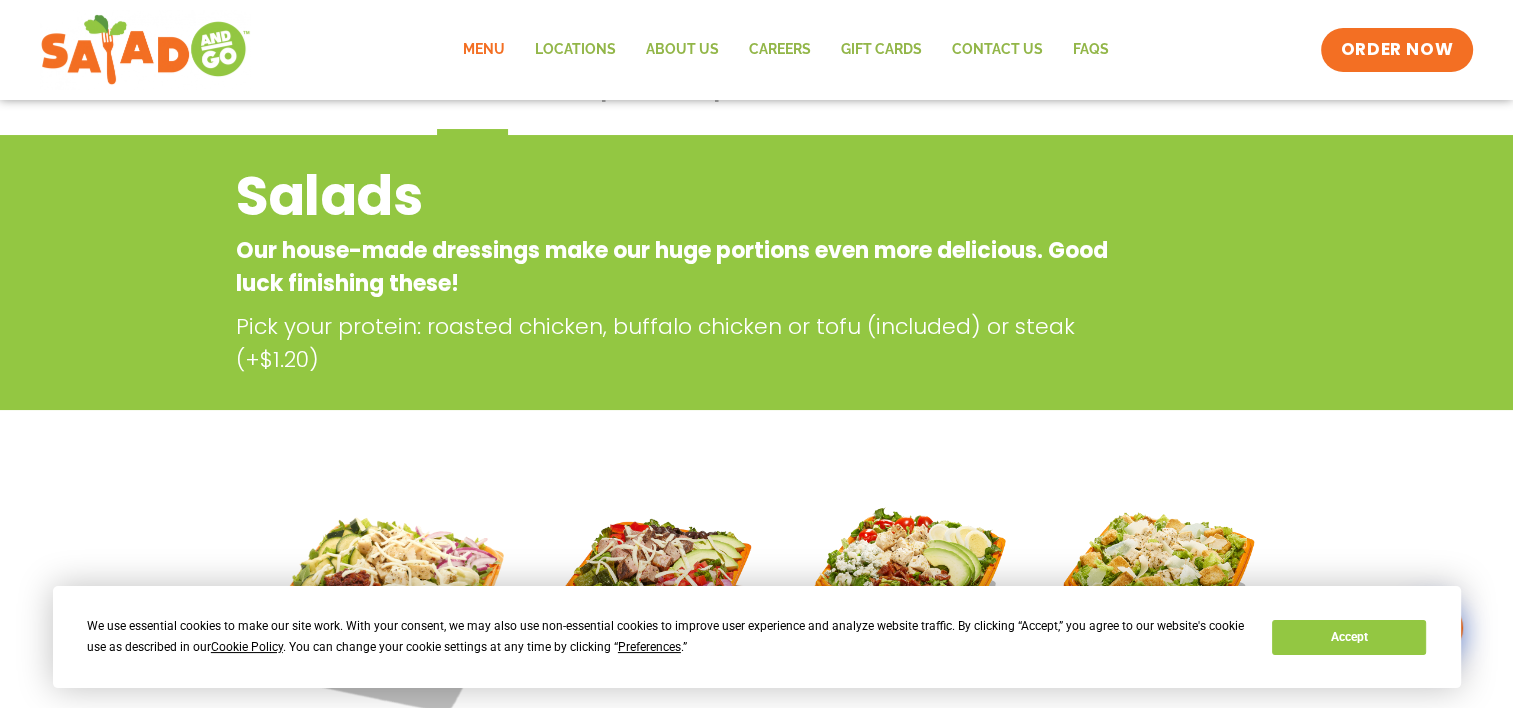 click on "Salads" at bounding box center [676, 196] 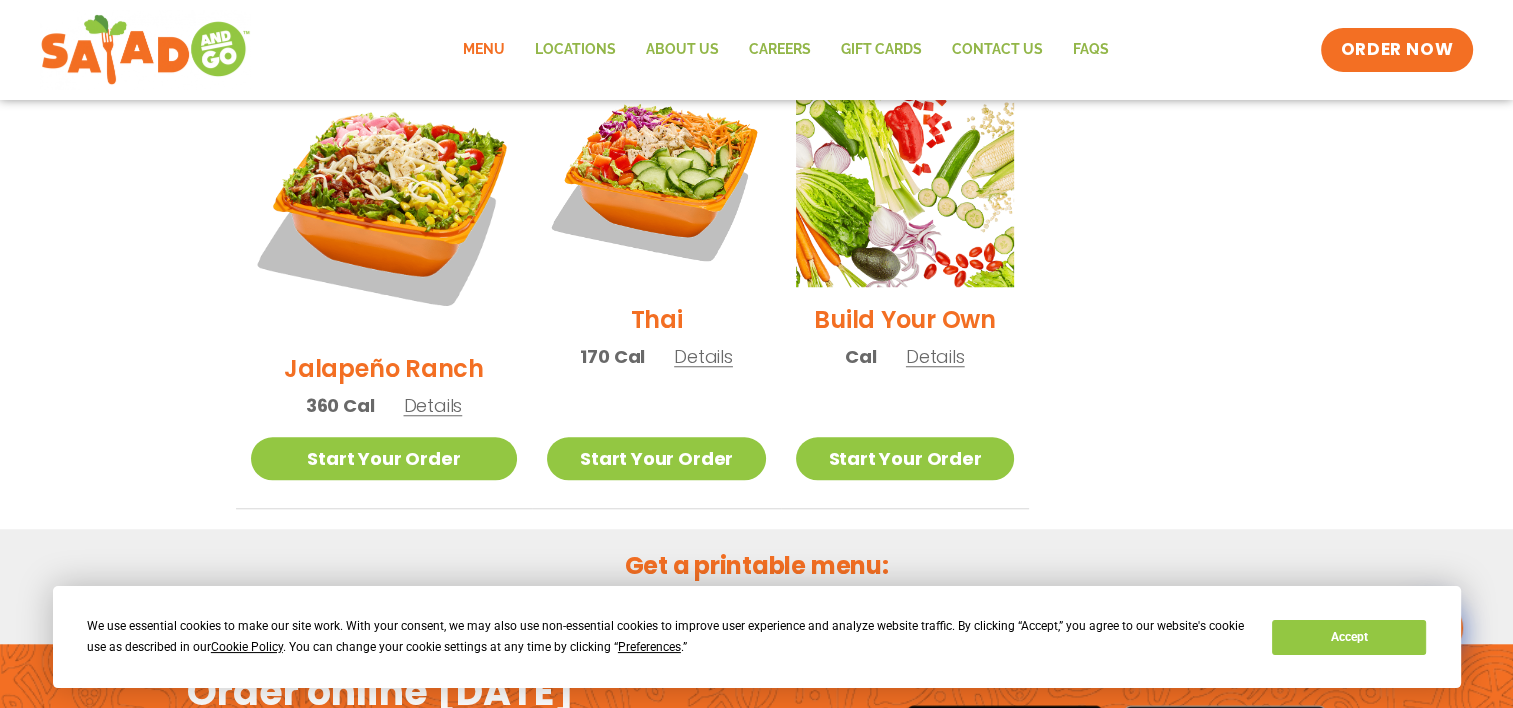 scroll, scrollTop: 1574, scrollLeft: 0, axis: vertical 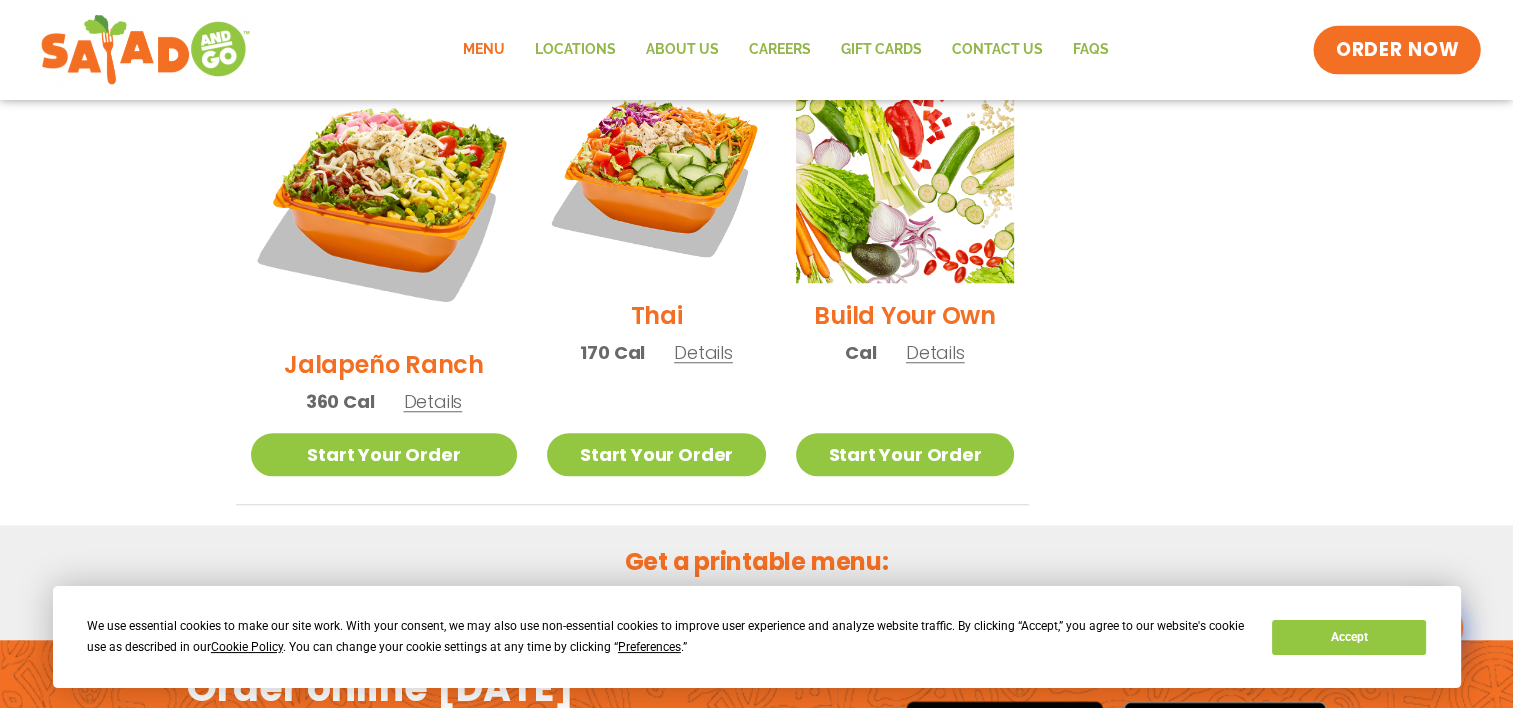 click on "ORDER NOW" at bounding box center (1397, 50) 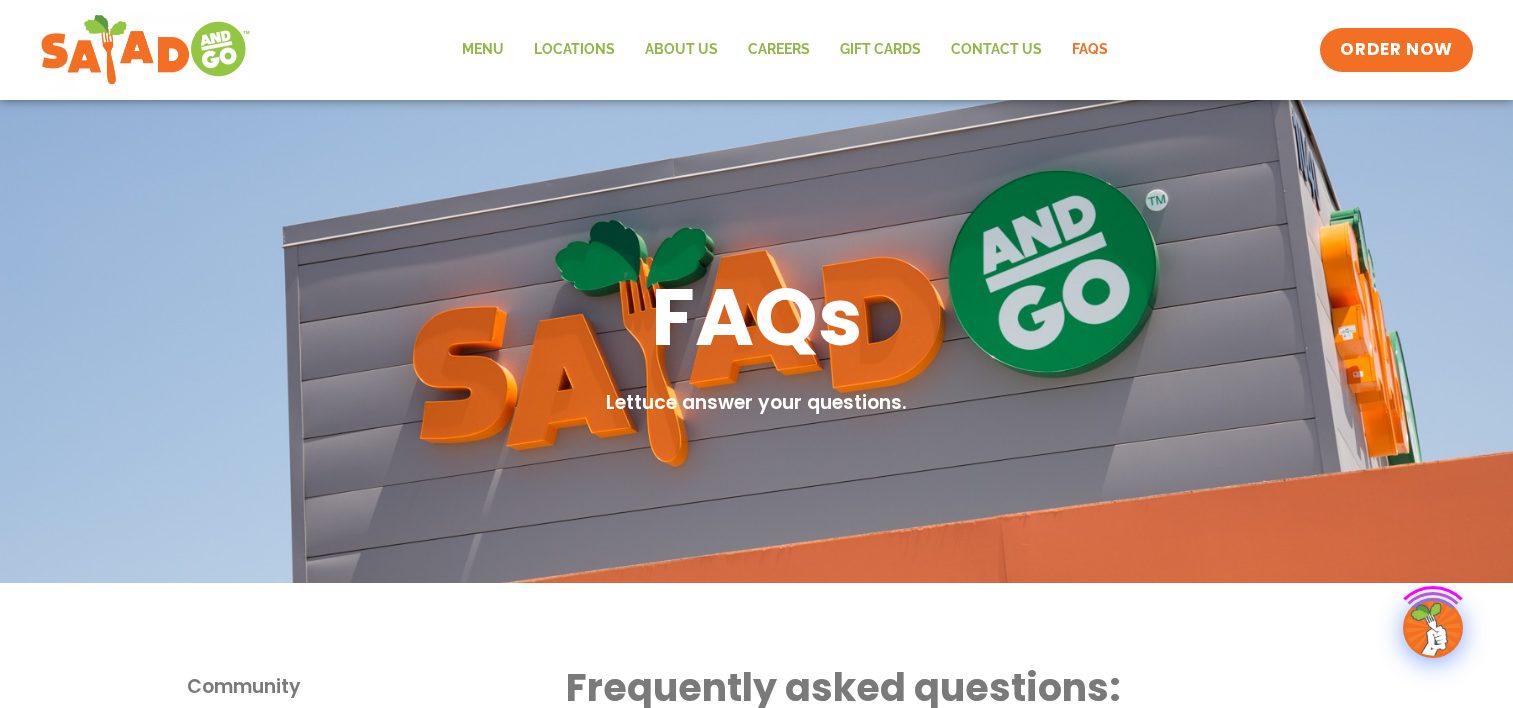 scroll, scrollTop: 0, scrollLeft: 0, axis: both 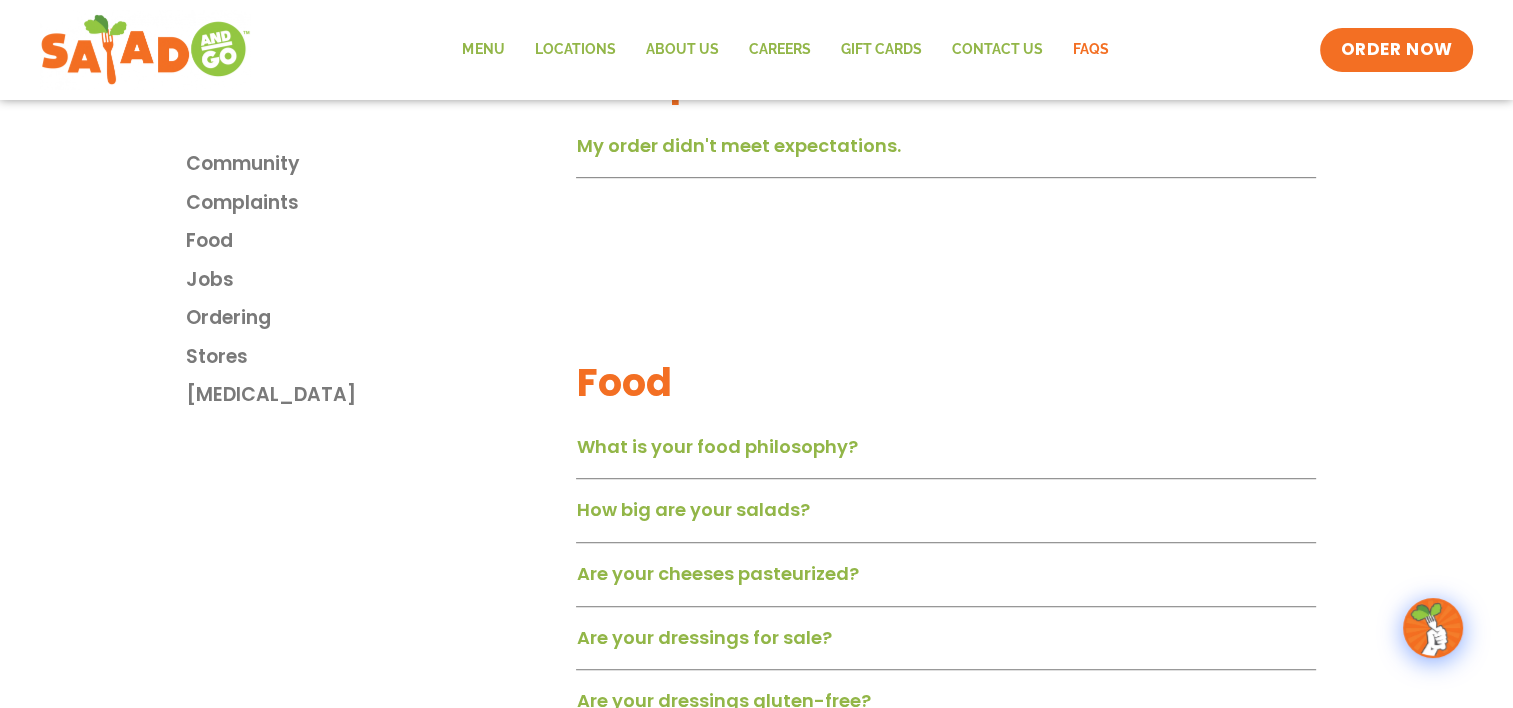 click on "My order didn't meet expectations." at bounding box center (946, 153) 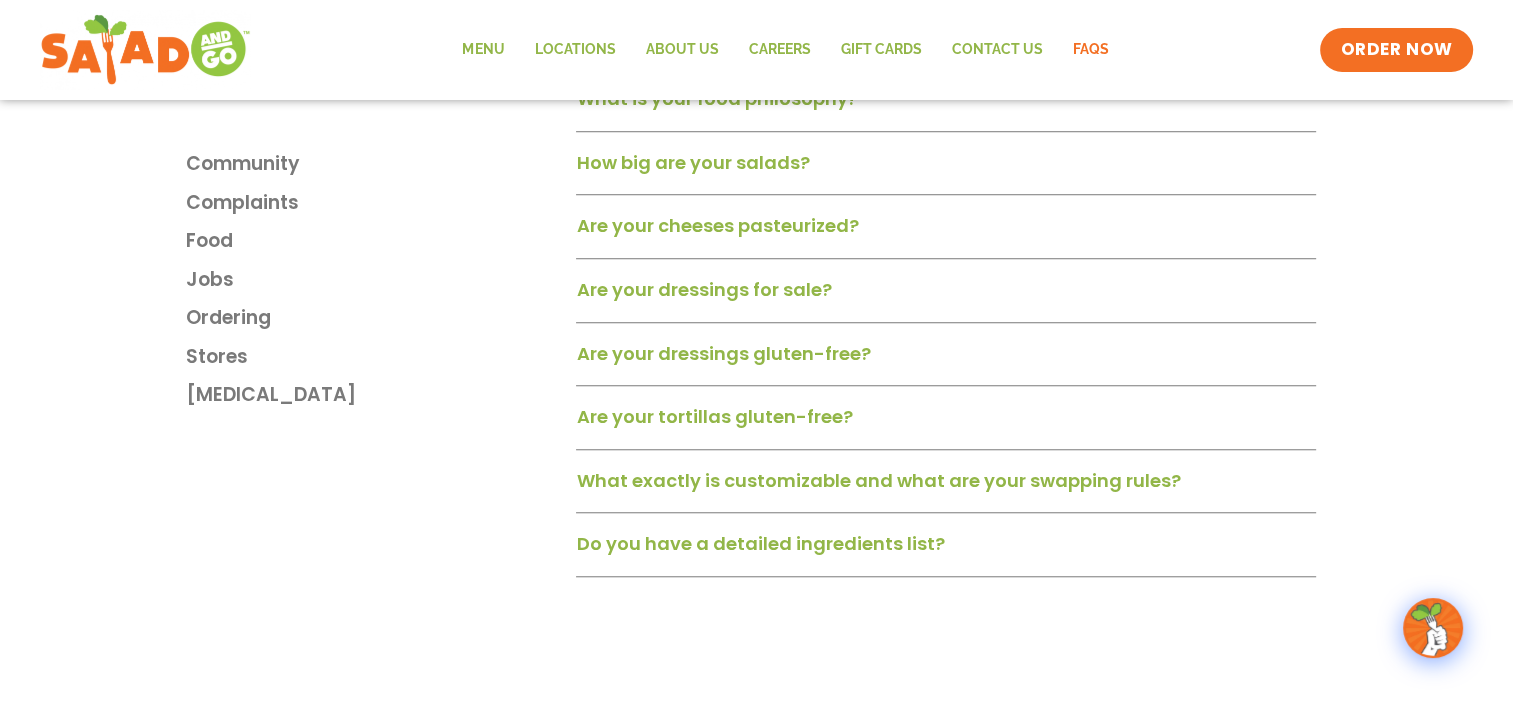 scroll, scrollTop: 1490, scrollLeft: 0, axis: vertical 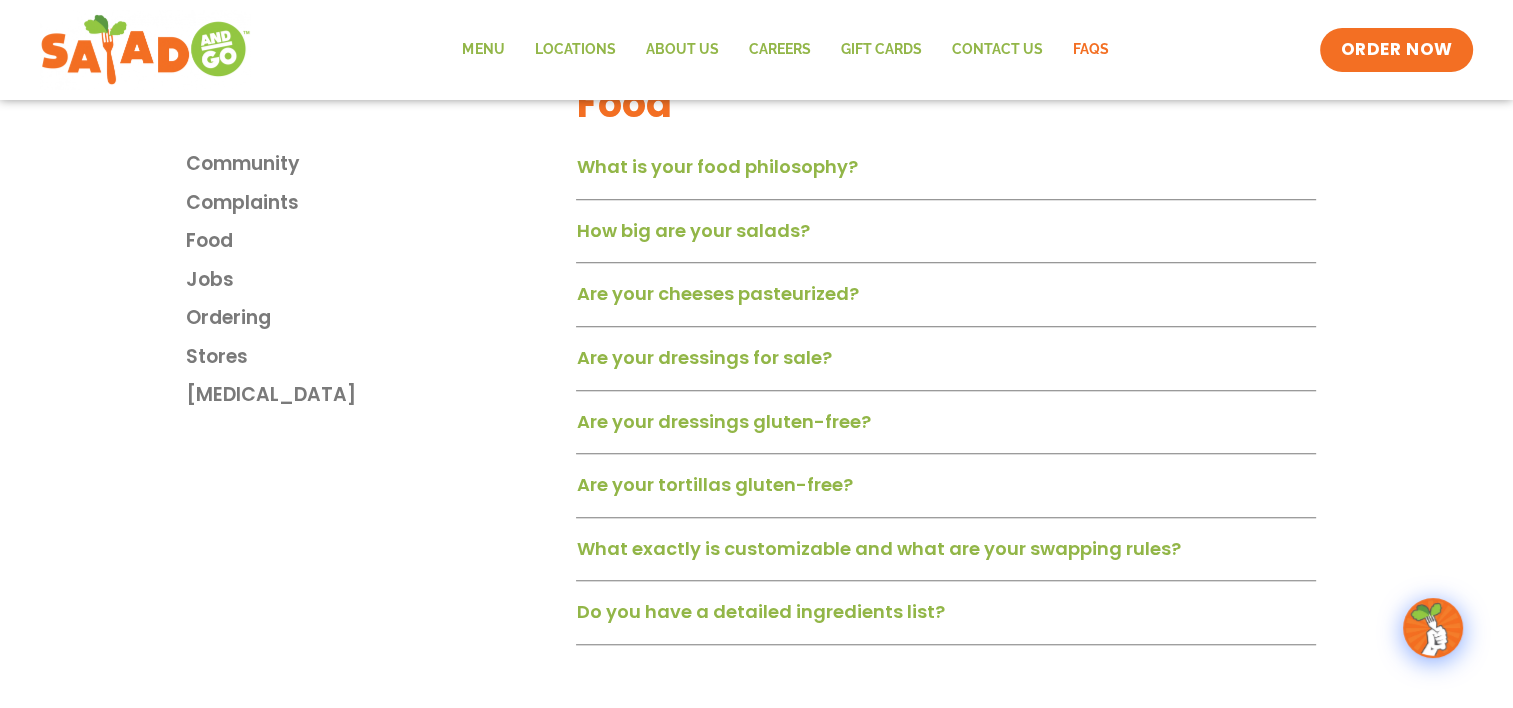 click on "Are your cheeses pasteurized?" at bounding box center (717, 293) 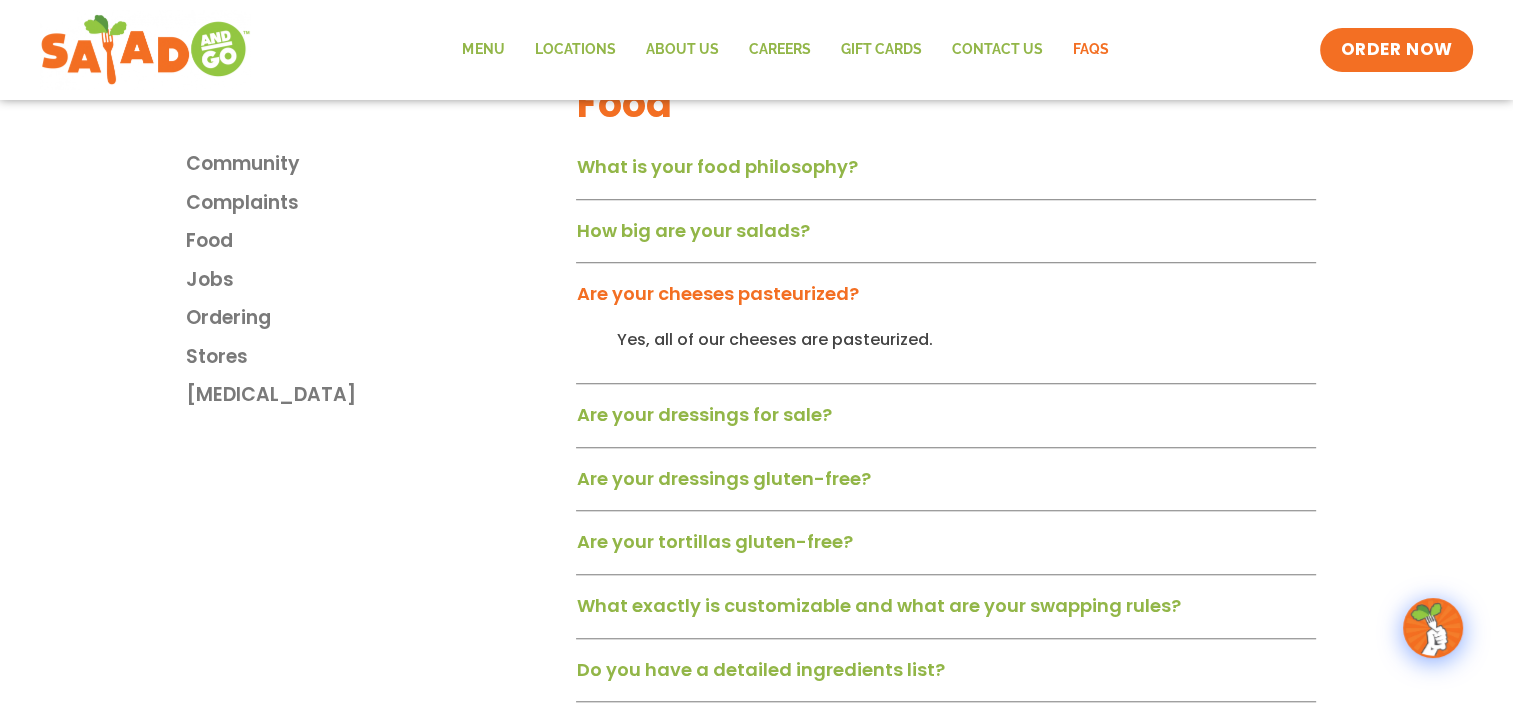 click on "How big are your salads?" at bounding box center [692, 230] 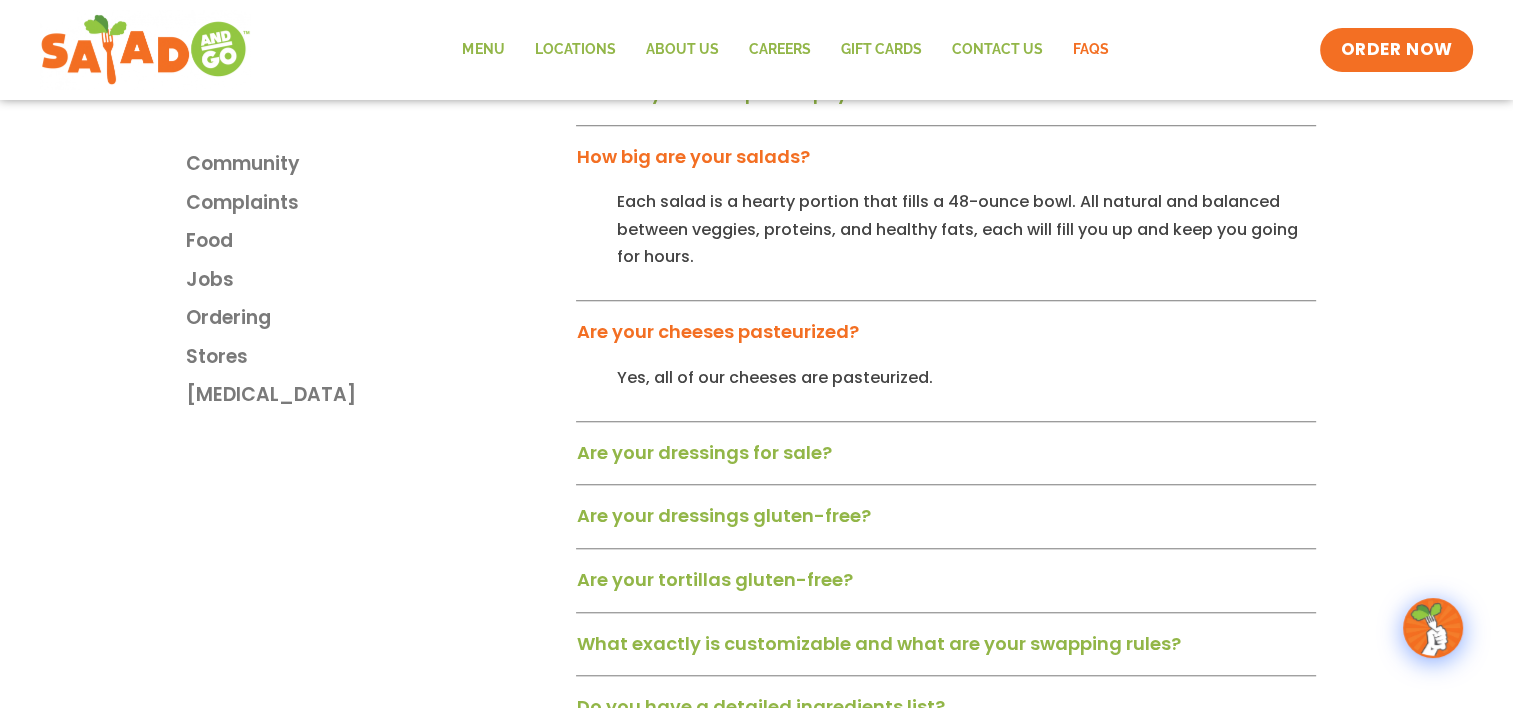 scroll, scrollTop: 1574, scrollLeft: 0, axis: vertical 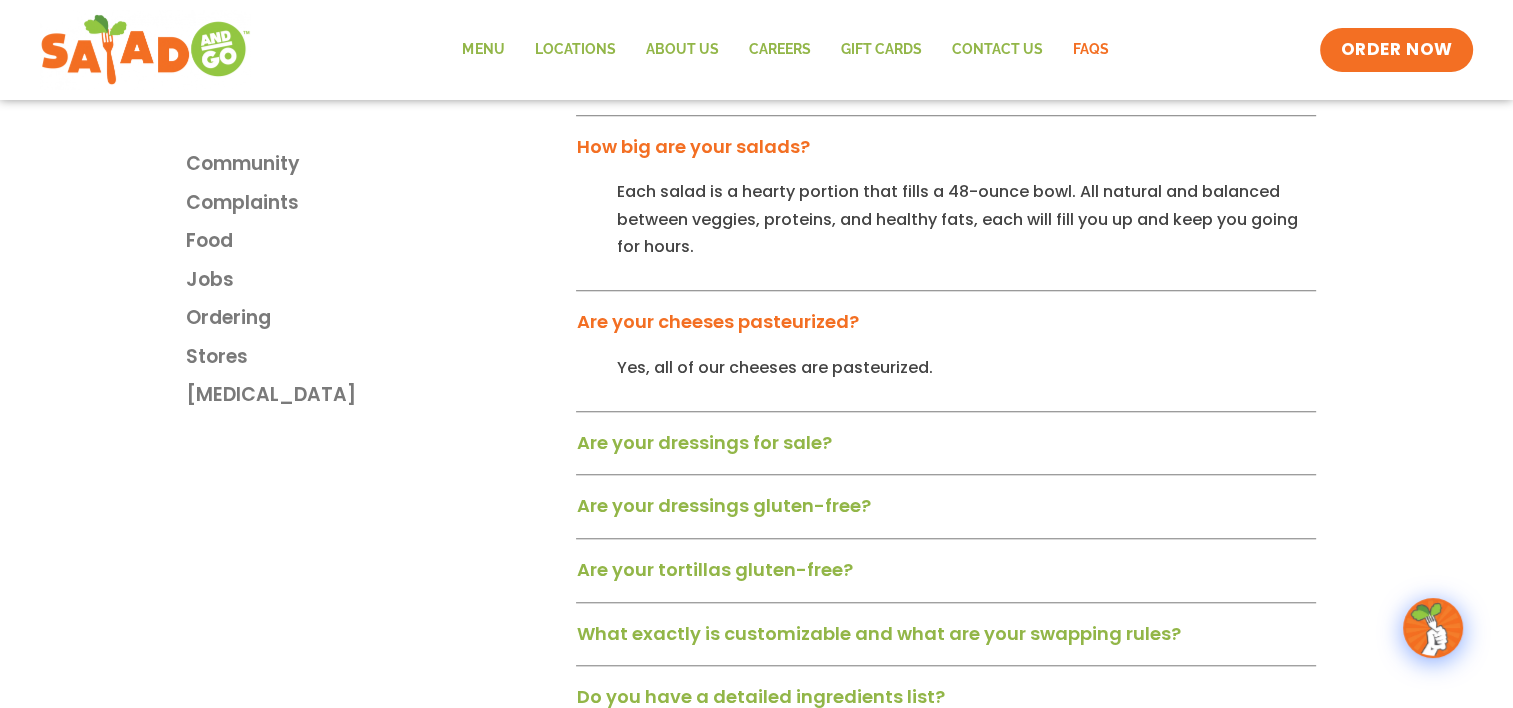 click on "Are your dressings for sale?" at bounding box center (946, 450) 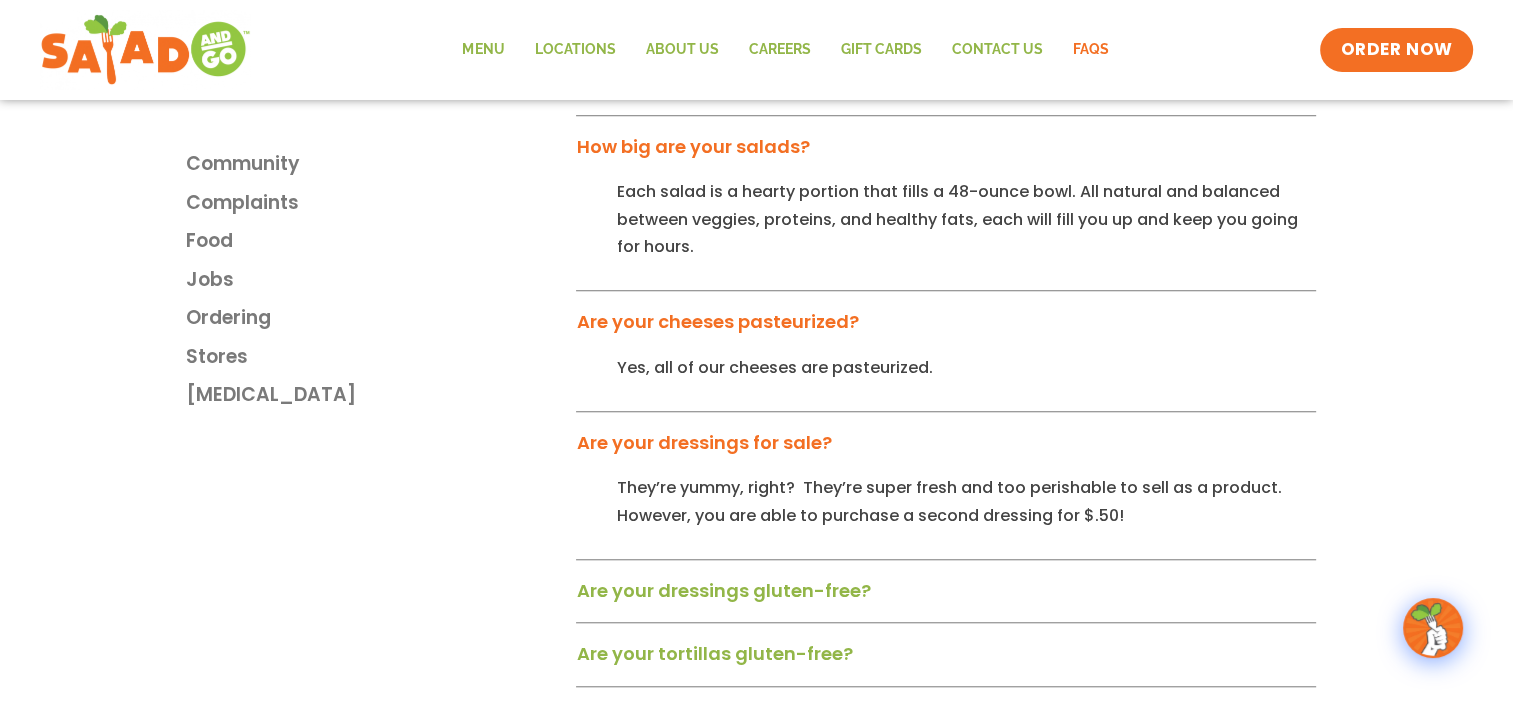 click on "Are your dressings gluten-free?" at bounding box center [723, 590] 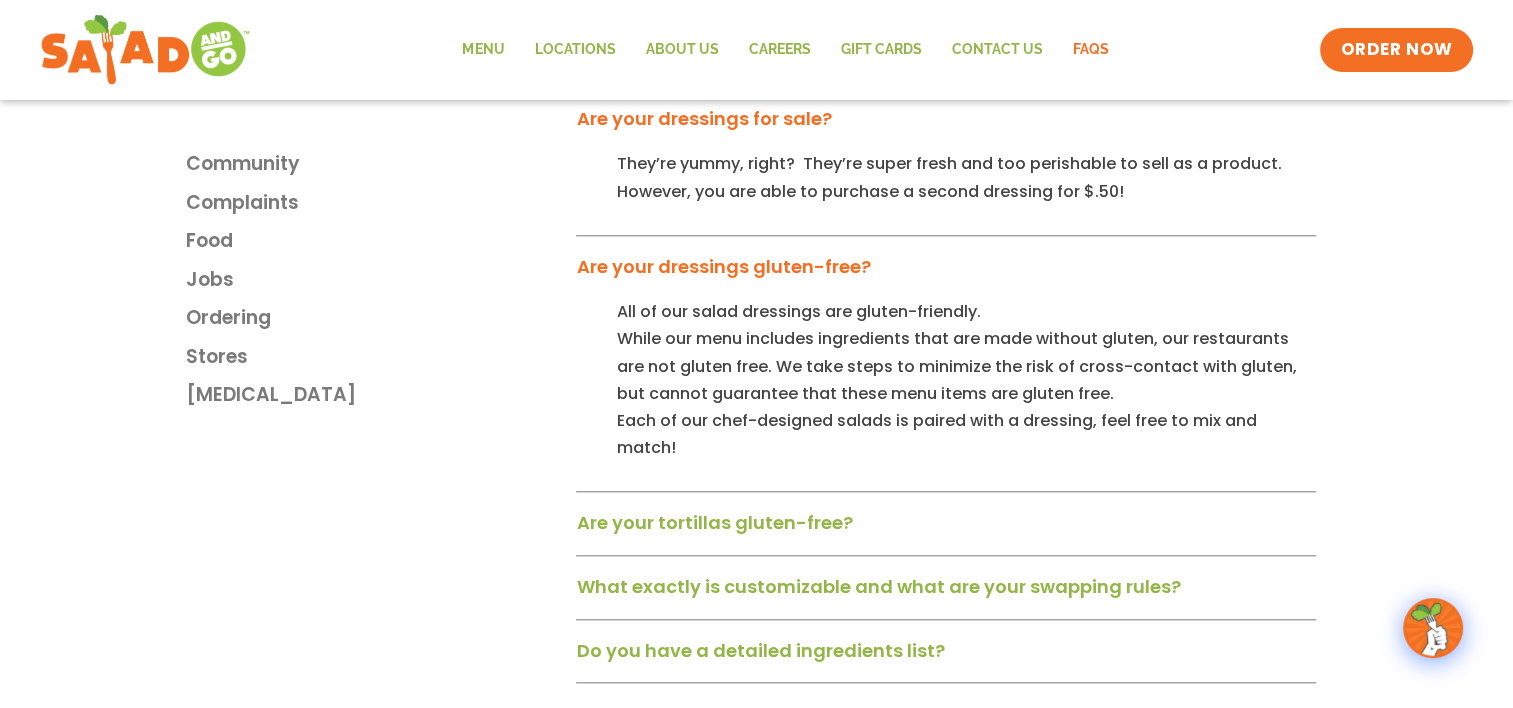 scroll, scrollTop: 1914, scrollLeft: 0, axis: vertical 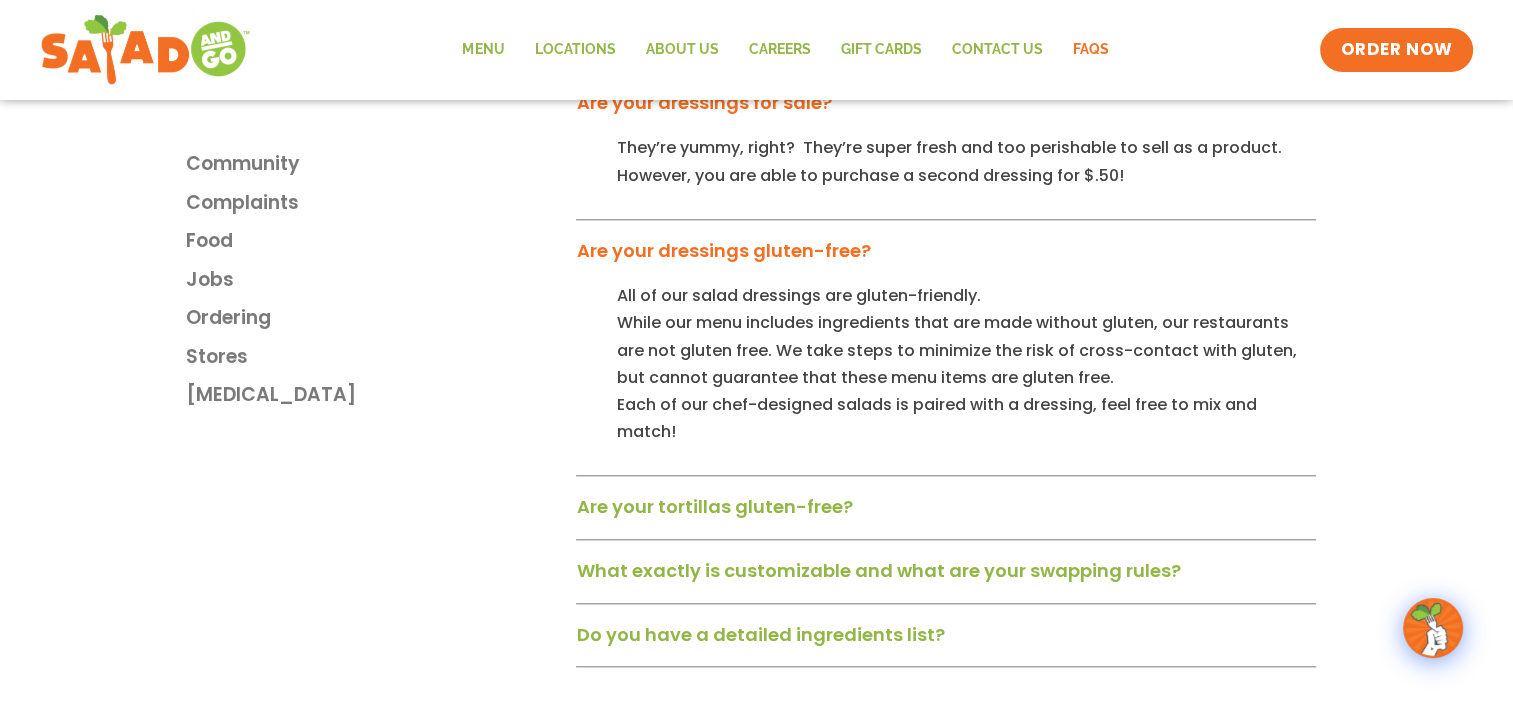 click on "Are your tortillas gluten-free?" at bounding box center (714, 506) 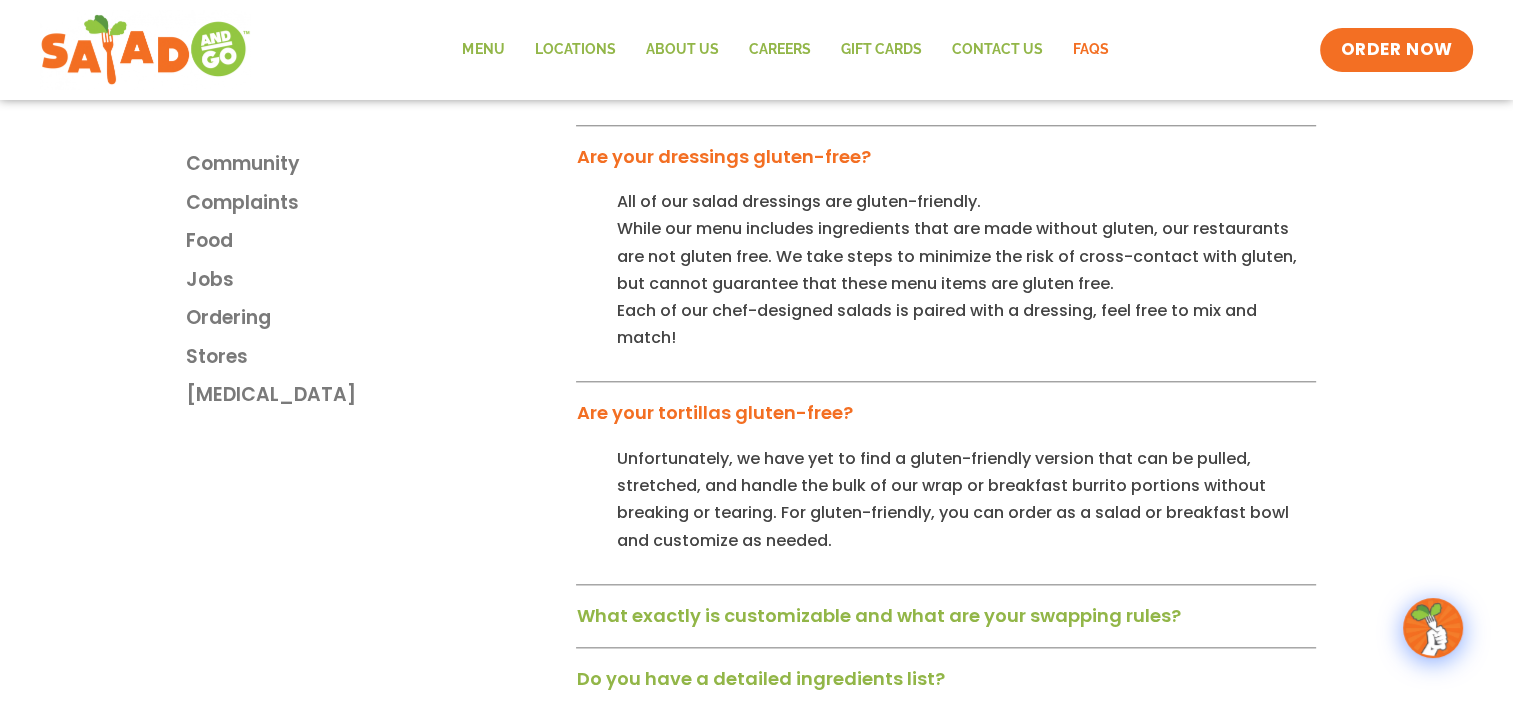 scroll, scrollTop: 2036, scrollLeft: 0, axis: vertical 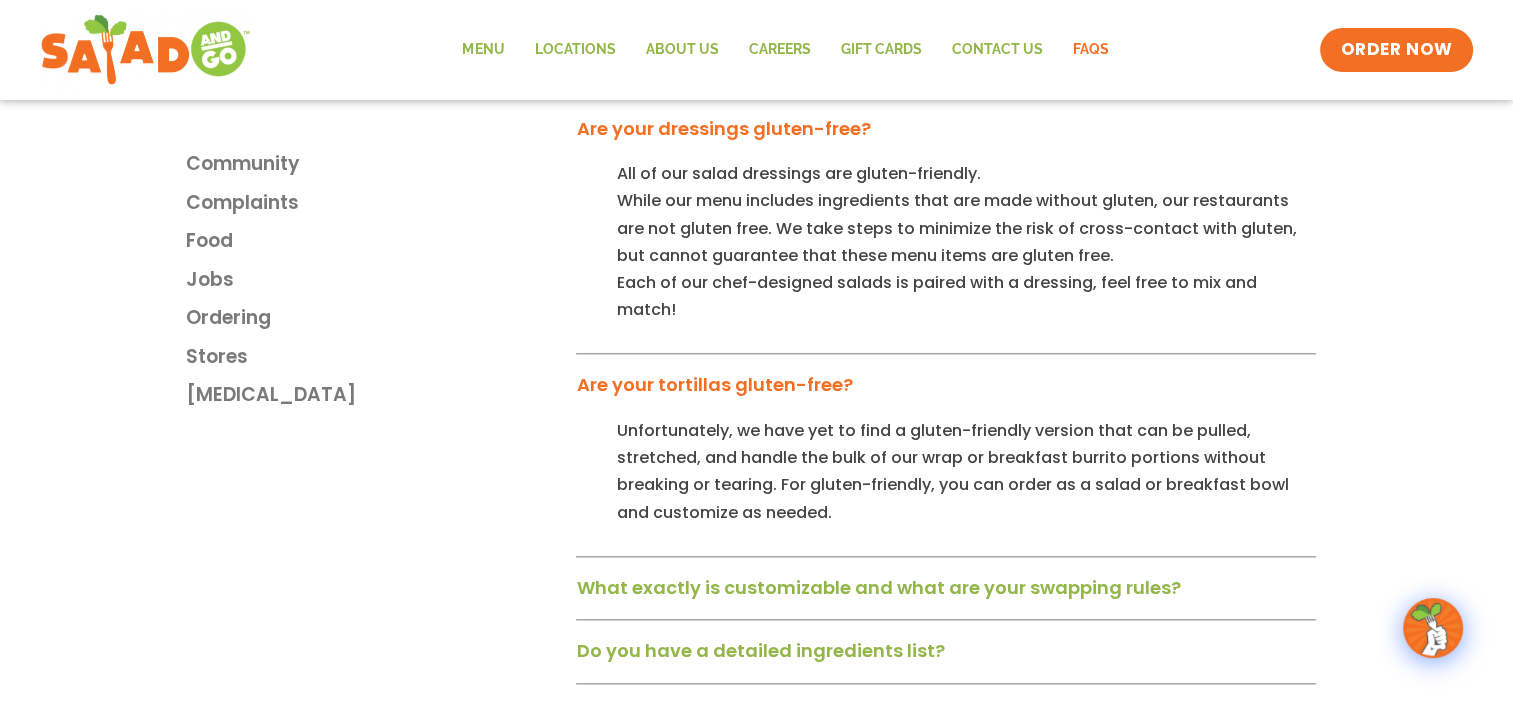 click on "What exactly is customizable and what are your swapping rules?" at bounding box center [946, 595] 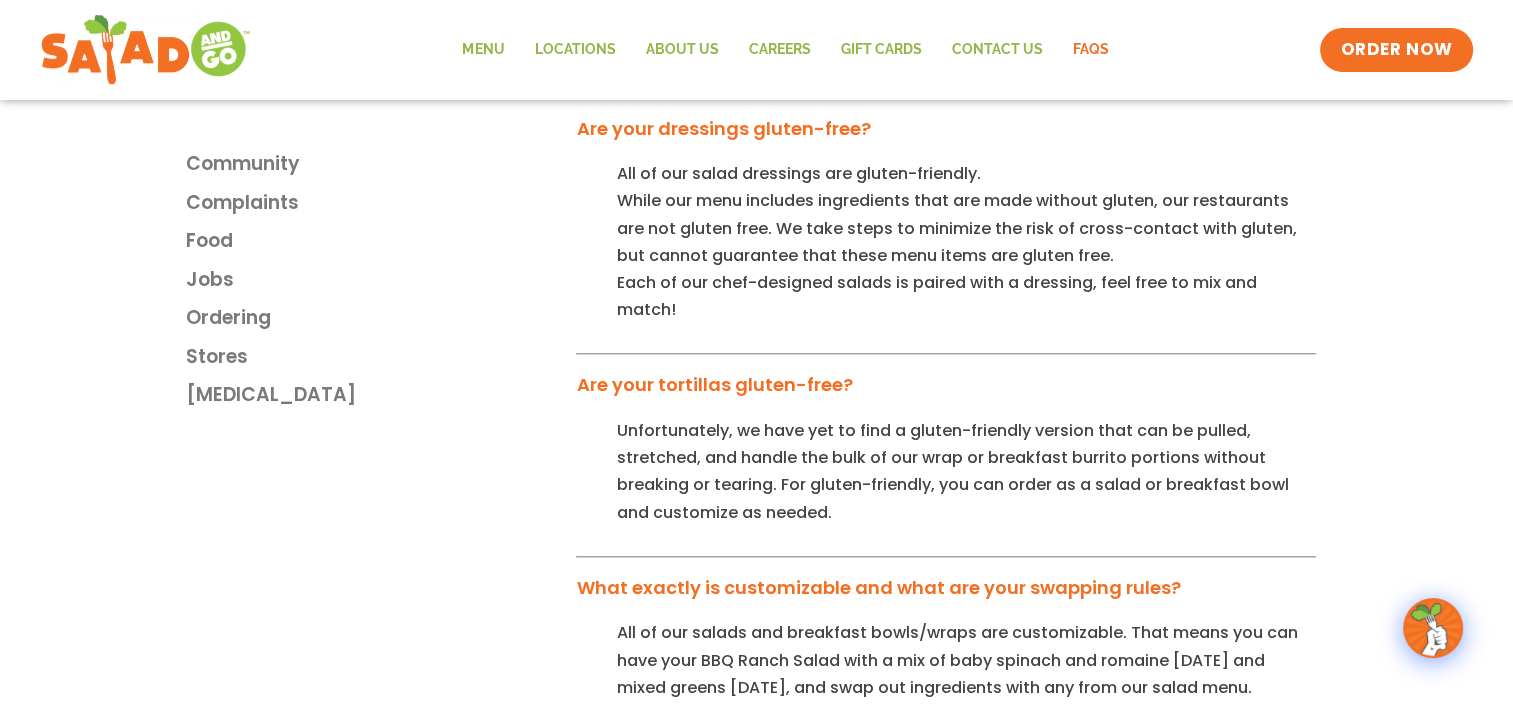 scroll, scrollTop: 2300, scrollLeft: 0, axis: vertical 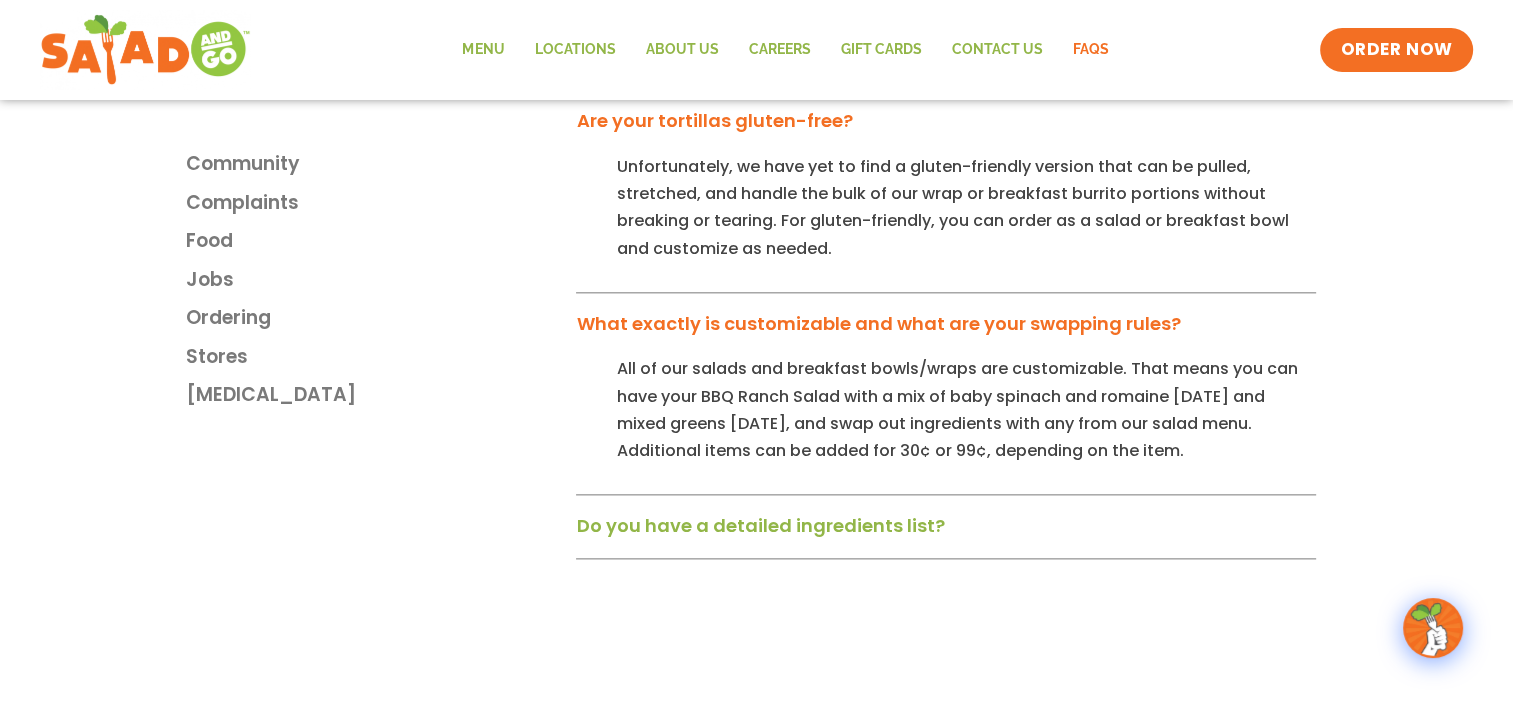 click on "Do you have a detailed ingredients list?" at bounding box center (760, 525) 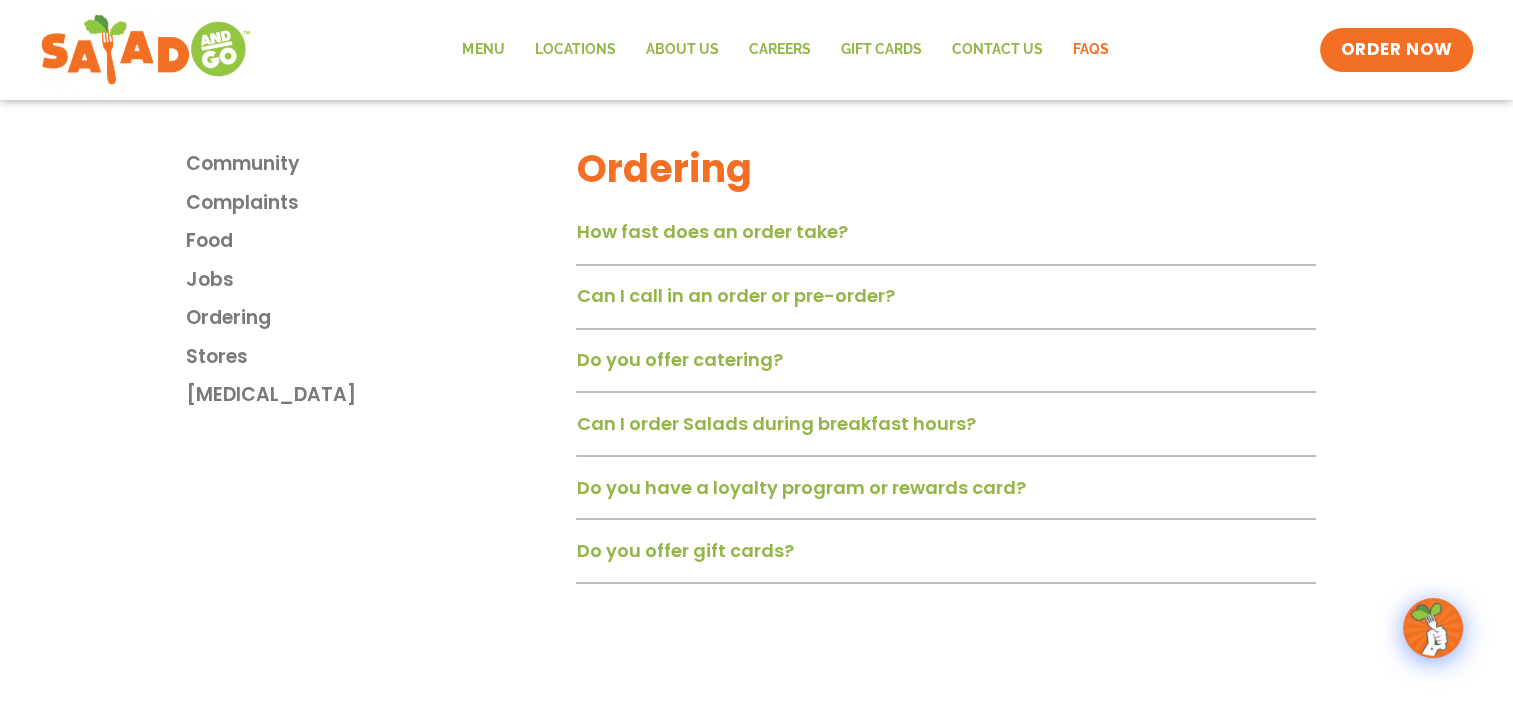 scroll, scrollTop: 3399, scrollLeft: 0, axis: vertical 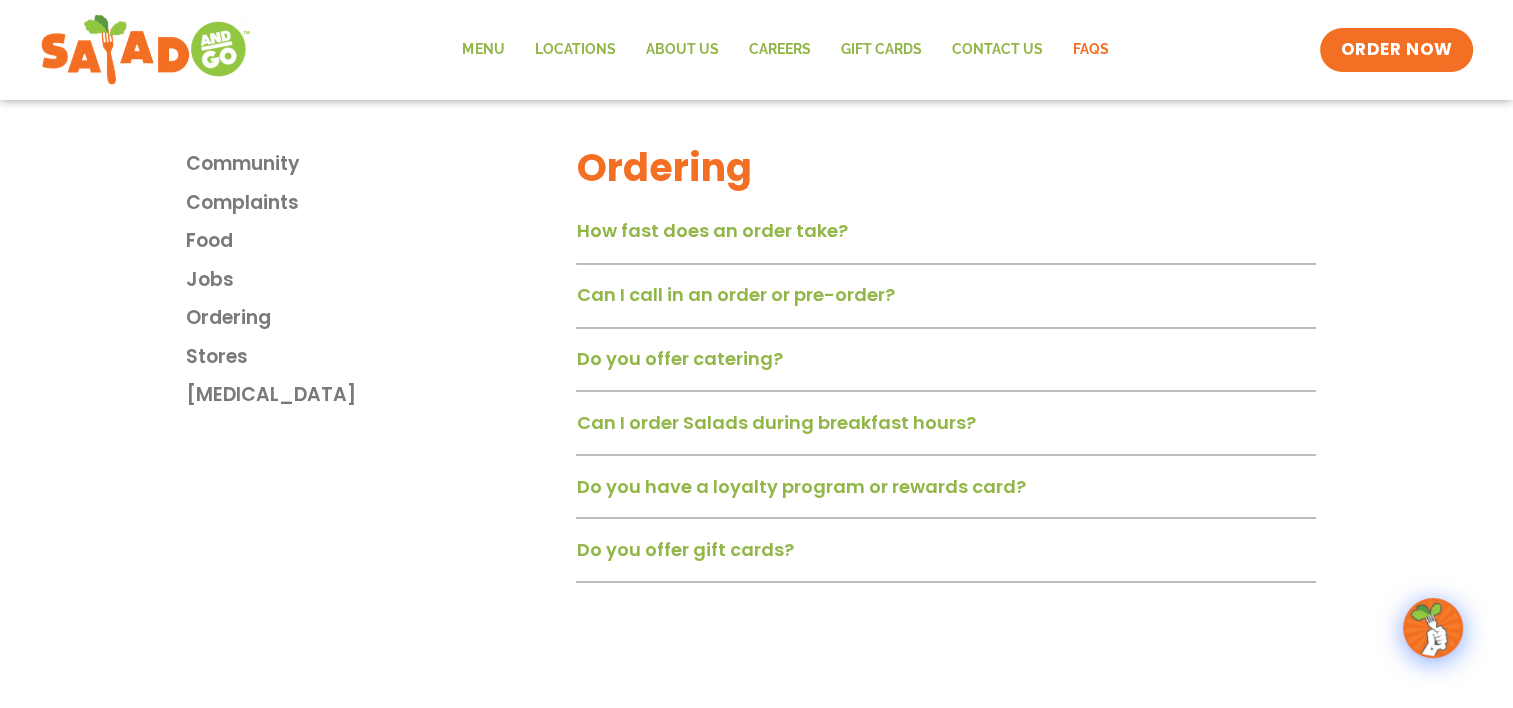 click on "Do you have a loyalty program or rewards card?" at bounding box center (800, 485) 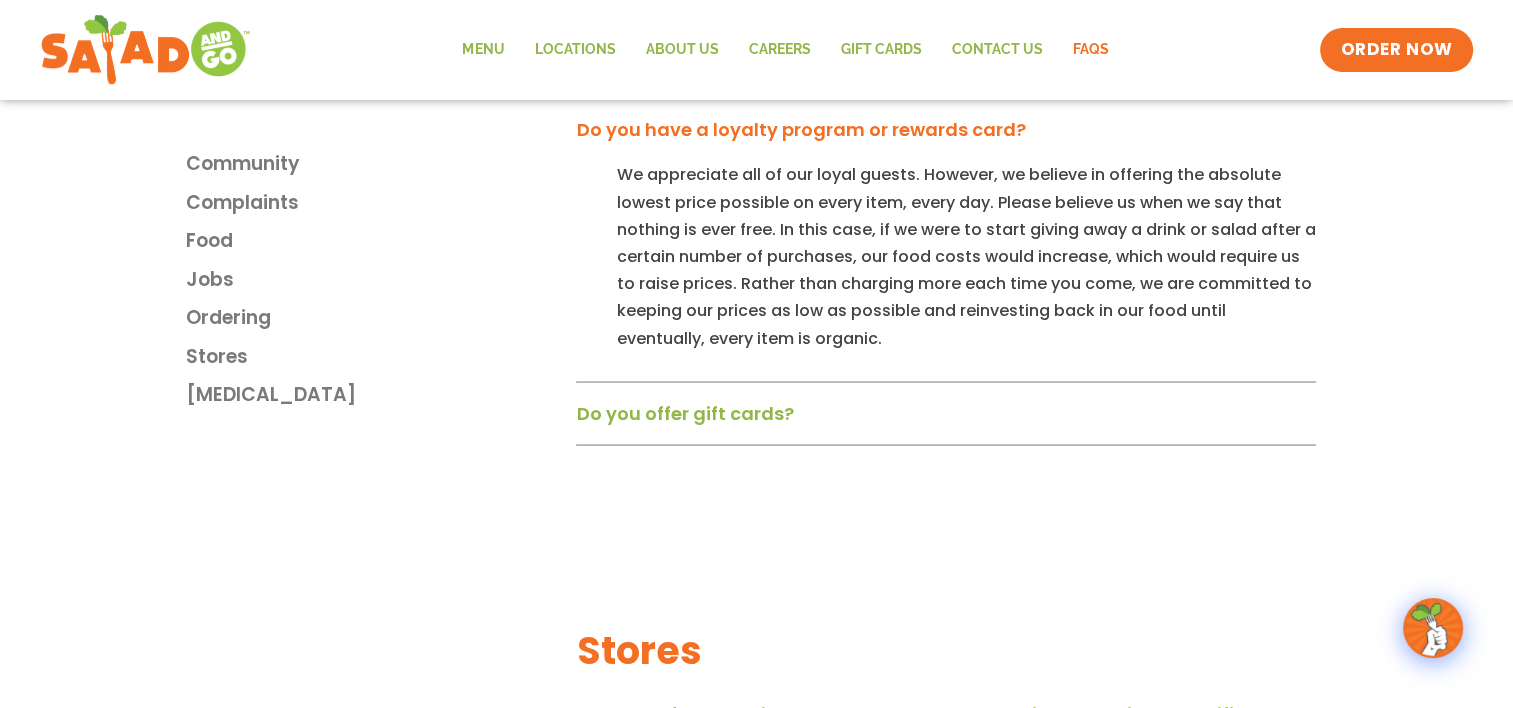 scroll, scrollTop: 4190, scrollLeft: 0, axis: vertical 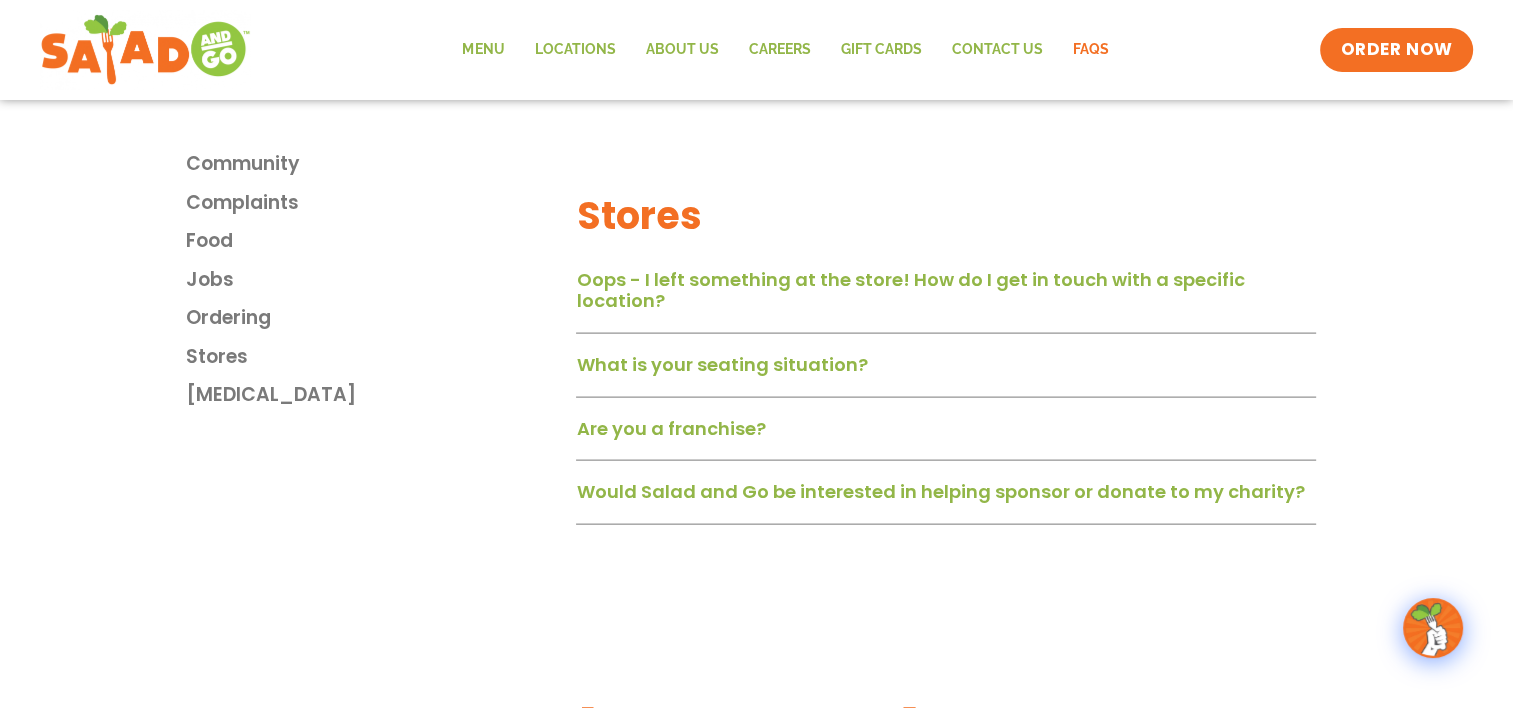click on "Oops - I left something at the store! How do I get in touch with a specific location?" at bounding box center [946, 297] 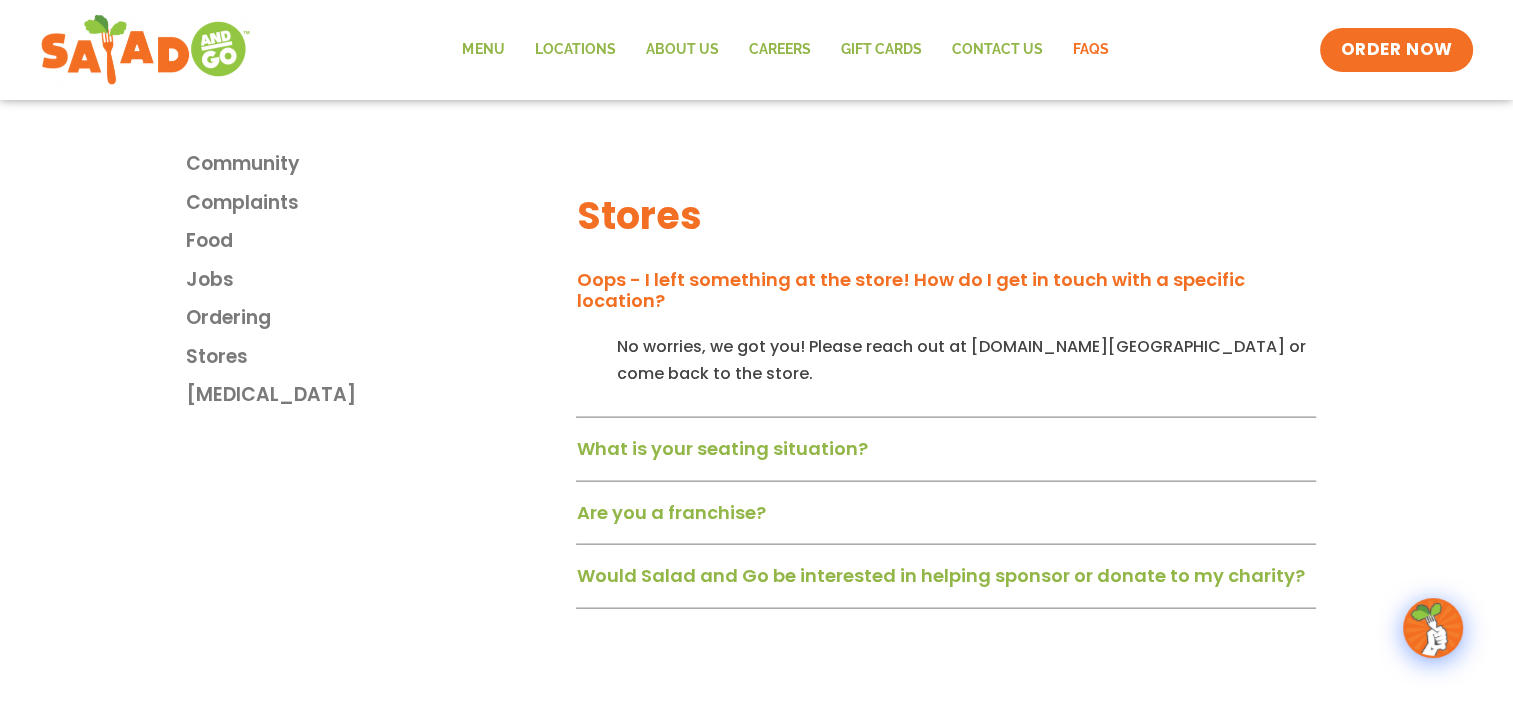 click on "What is your seating situation?" at bounding box center [946, 456] 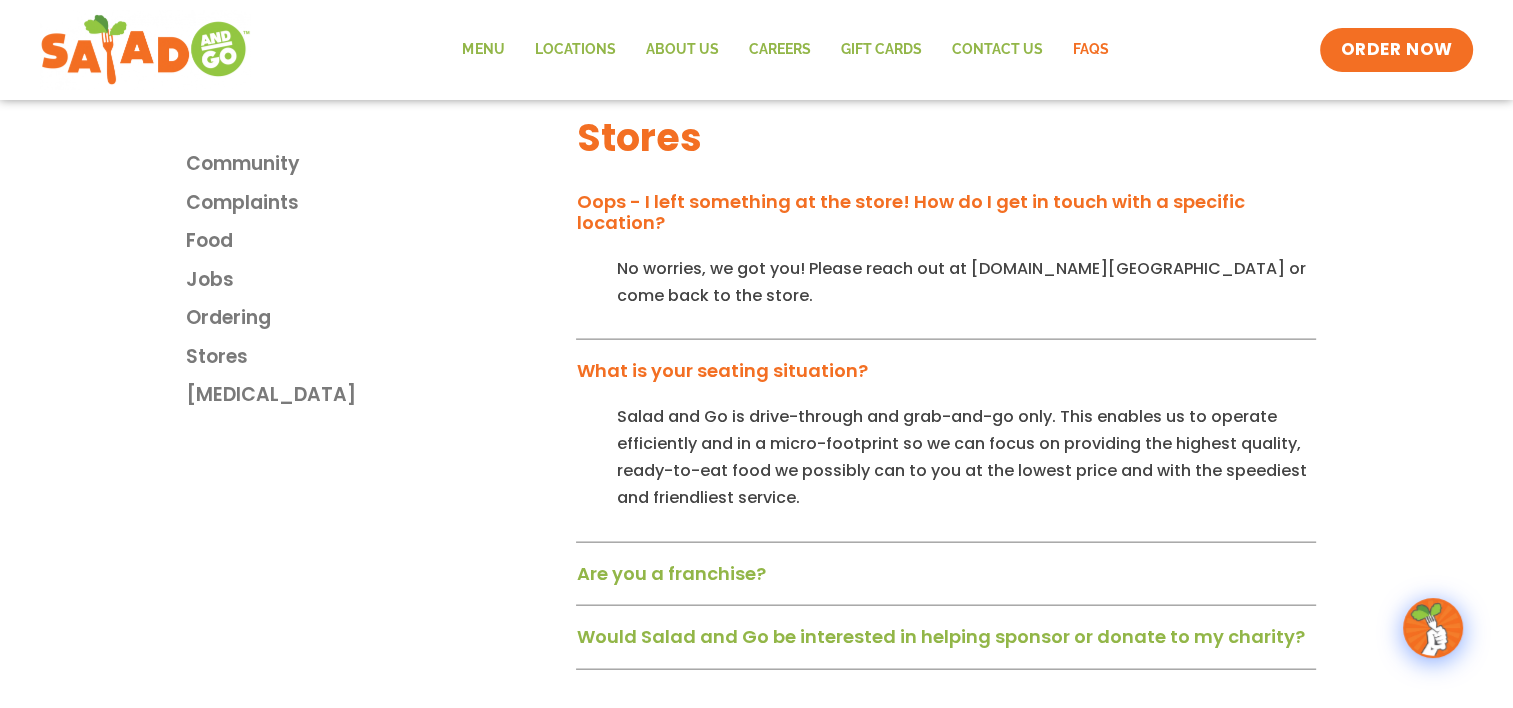 scroll, scrollTop: 4270, scrollLeft: 0, axis: vertical 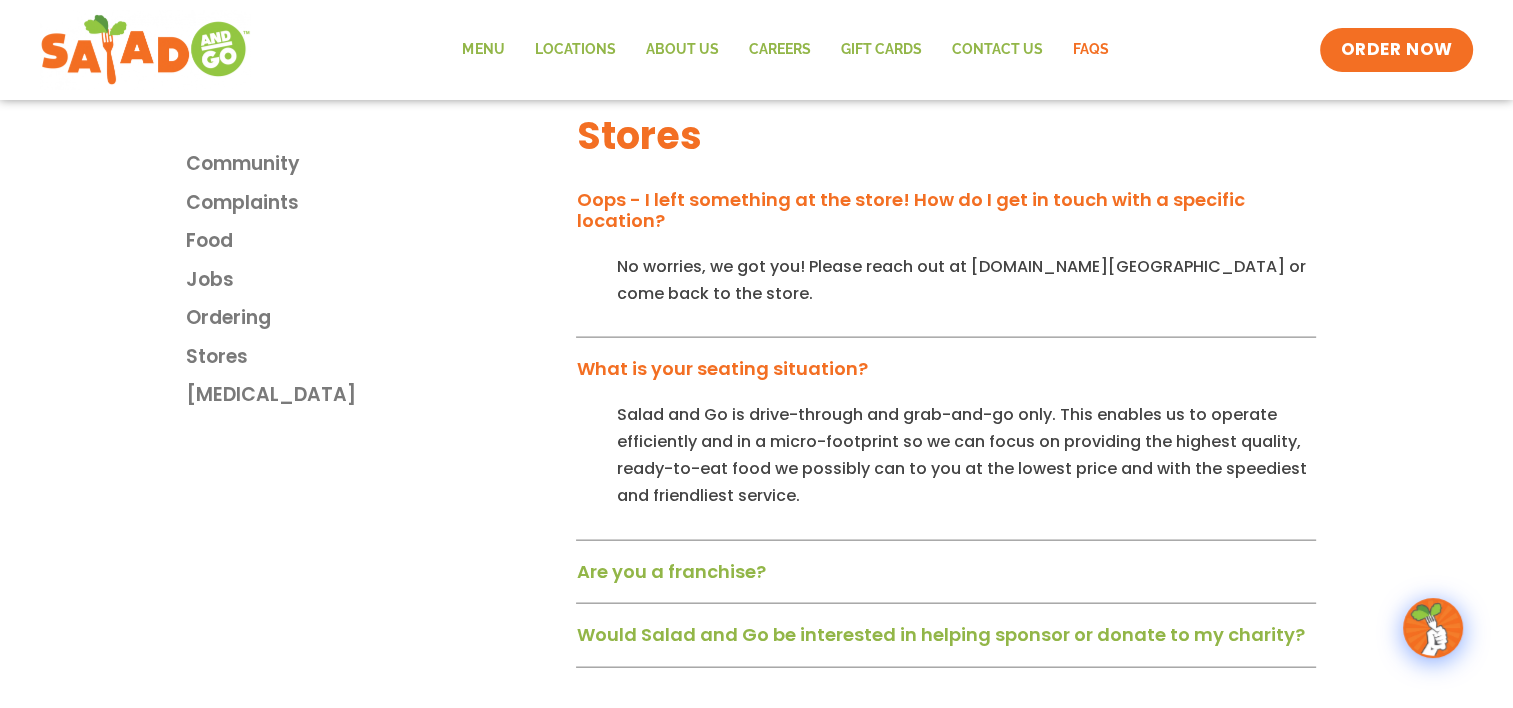 click on "Are you a franchise?" at bounding box center (946, 579) 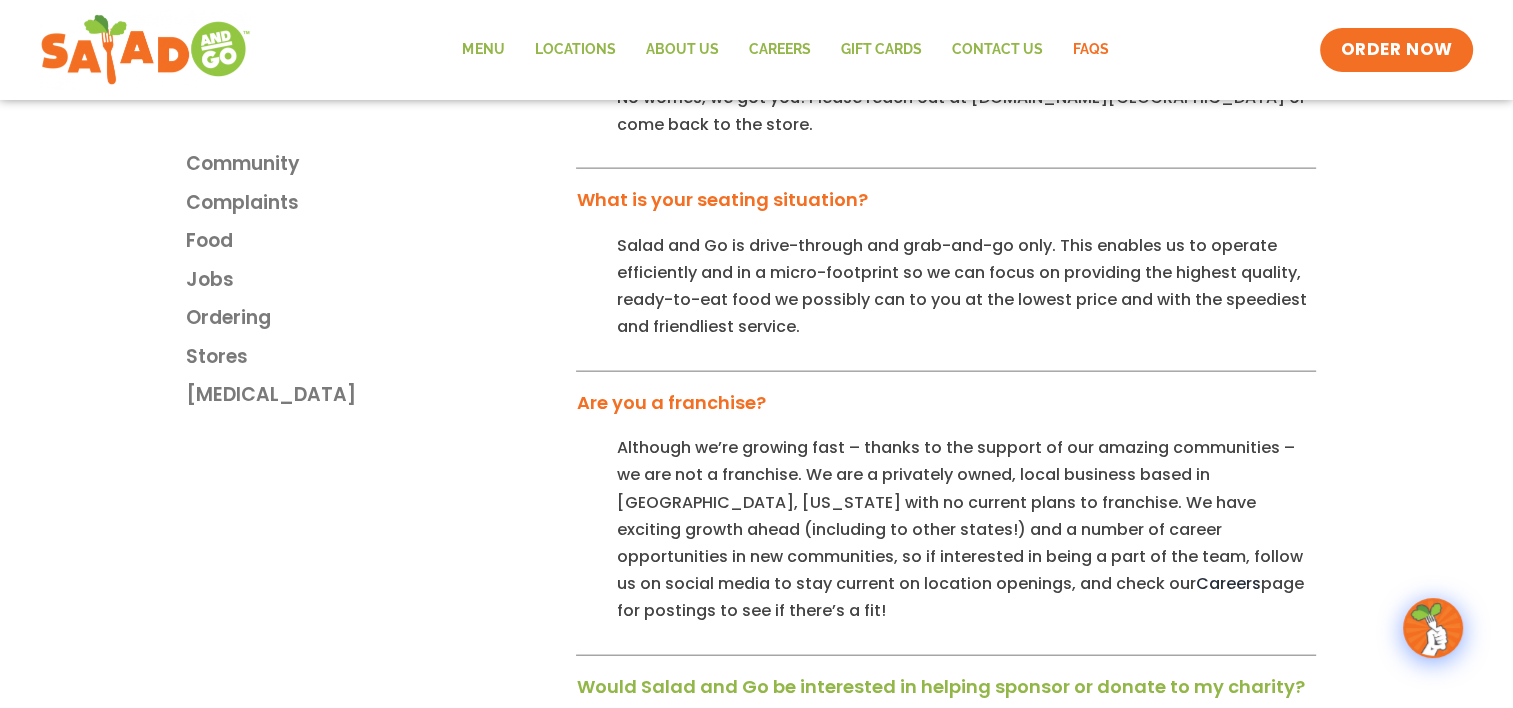 scroll, scrollTop: 4446, scrollLeft: 0, axis: vertical 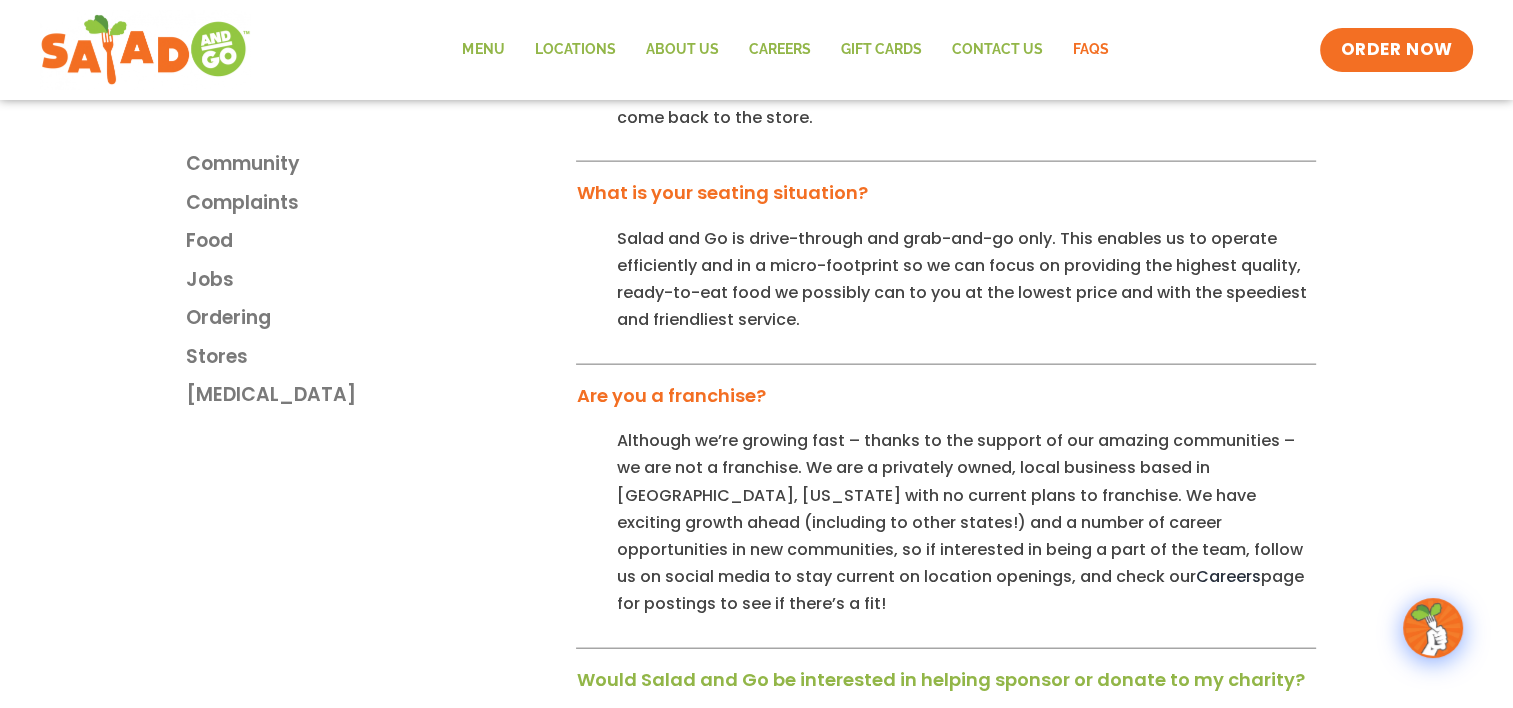 click on "Would Salad and Go be interested in helping sponsor or donate to my charity?" at bounding box center [940, 679] 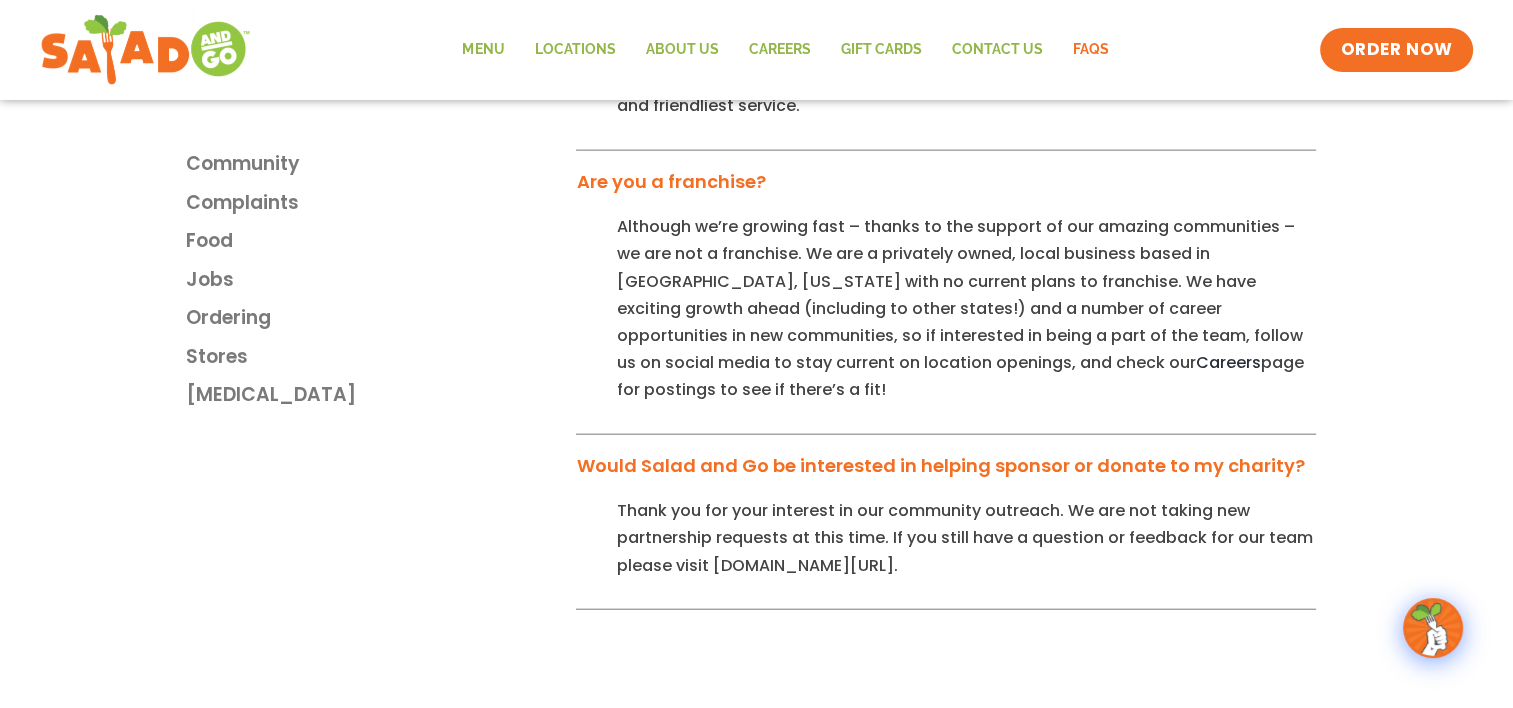 scroll, scrollTop: 4660, scrollLeft: 0, axis: vertical 